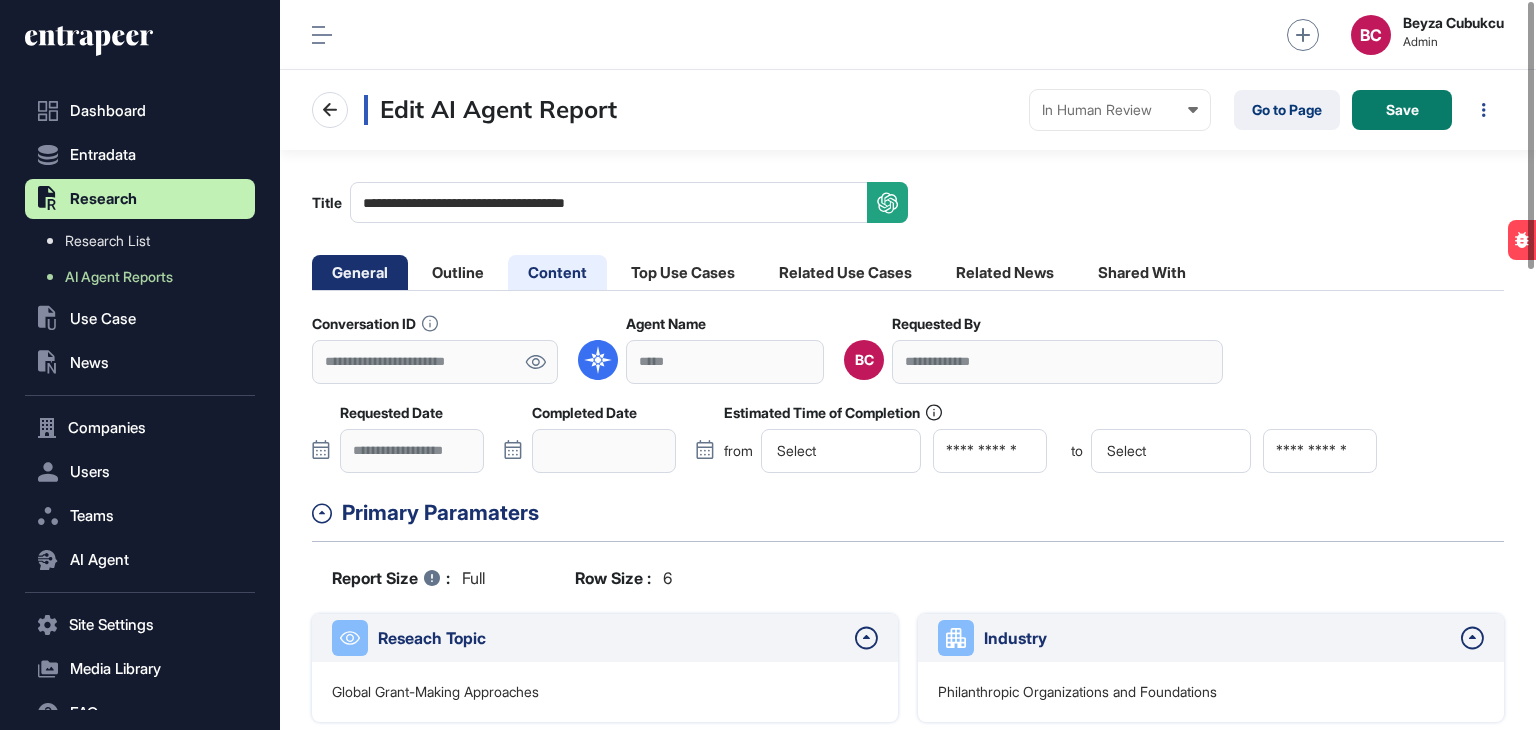 scroll, scrollTop: 0, scrollLeft: 0, axis: both 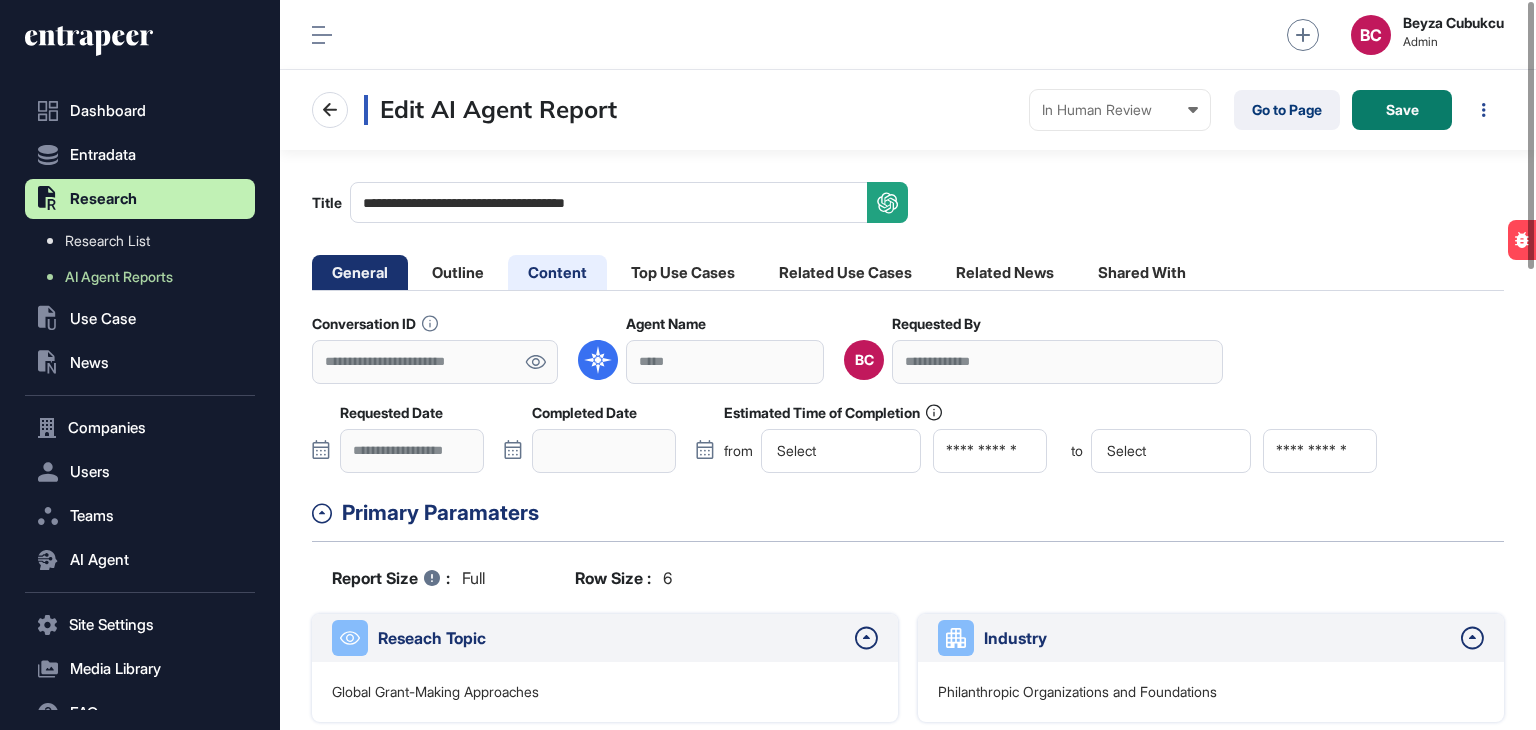 drag, startPoint x: 564, startPoint y: 281, endPoint x: 565, endPoint y: 270, distance: 11.045361 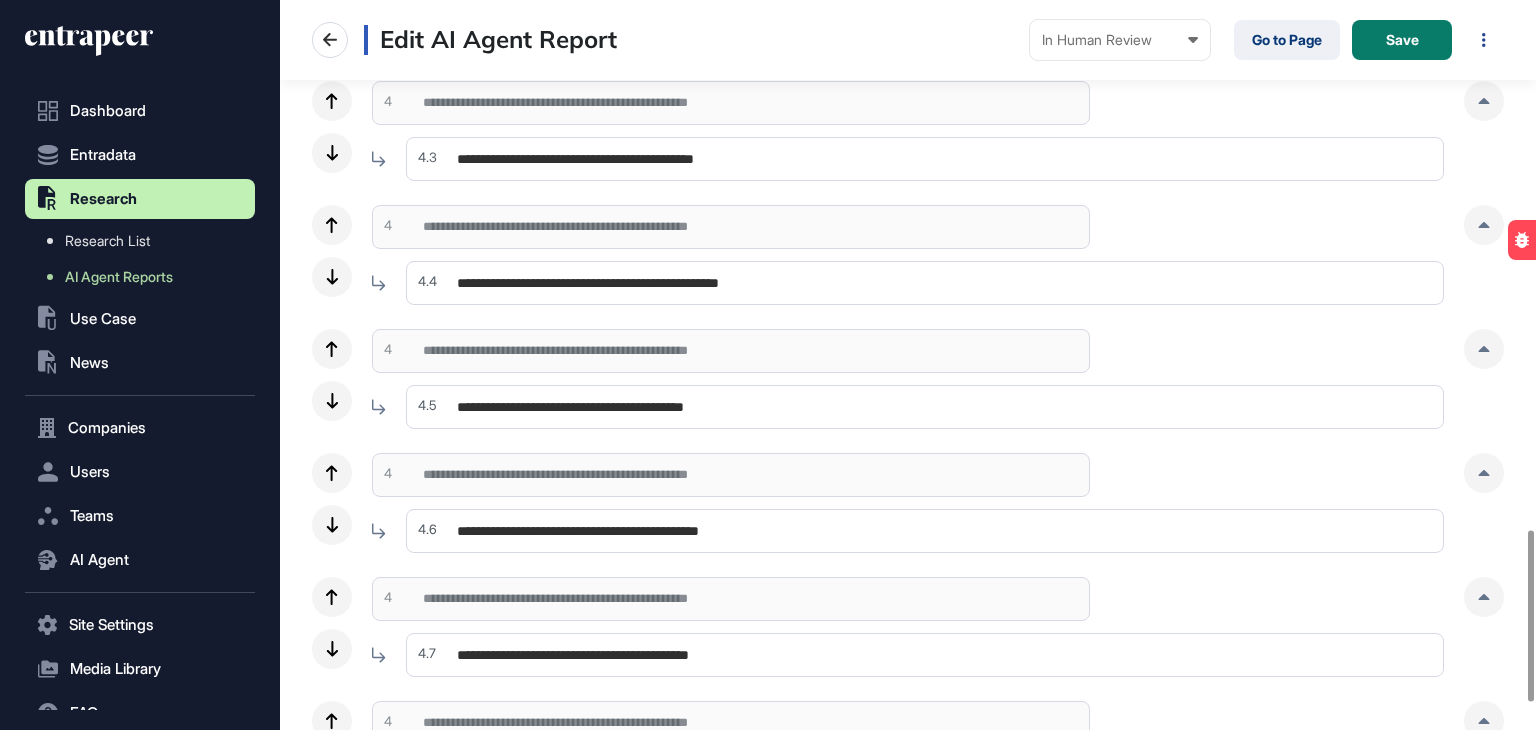 scroll, scrollTop: 2073, scrollLeft: 0, axis: vertical 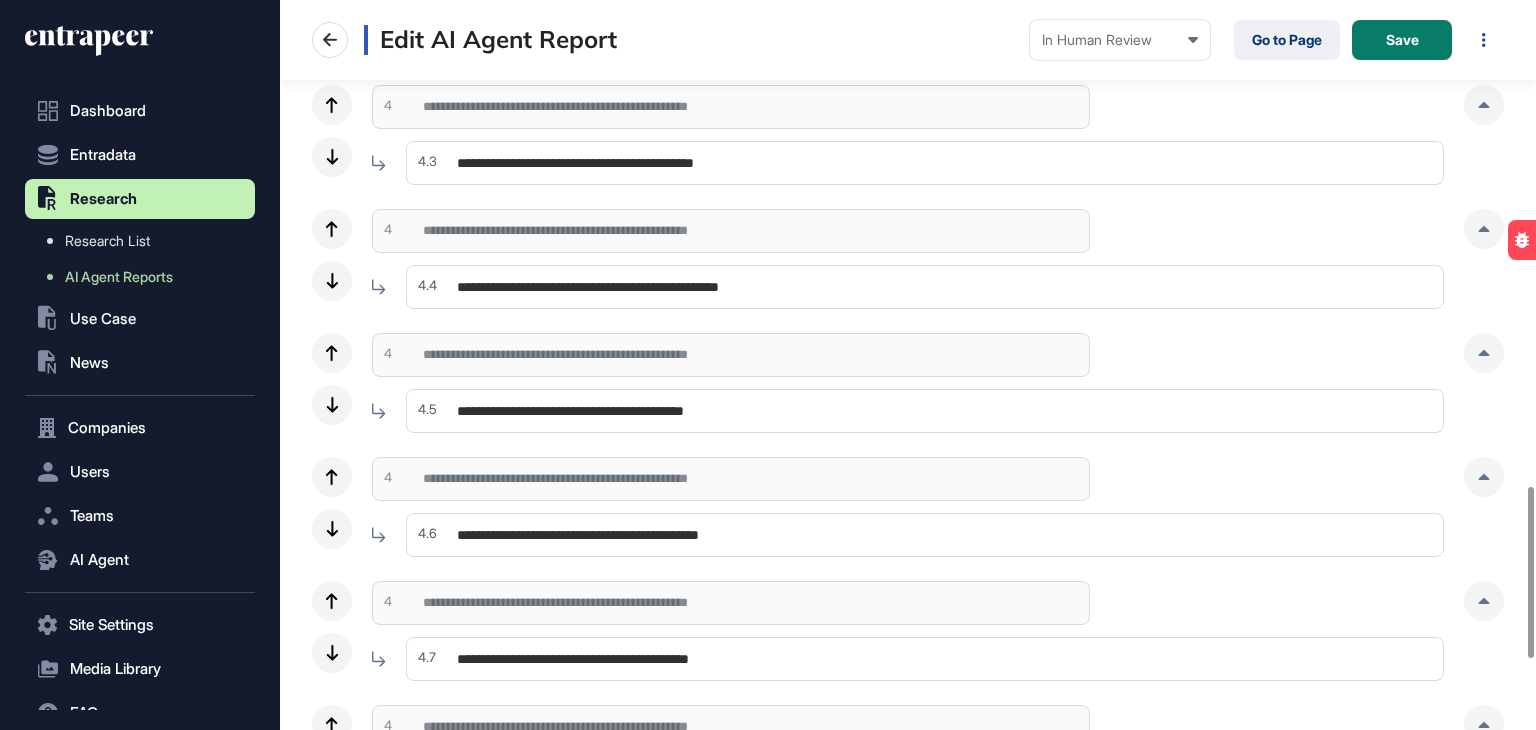 click at bounding box center (1484, 353) 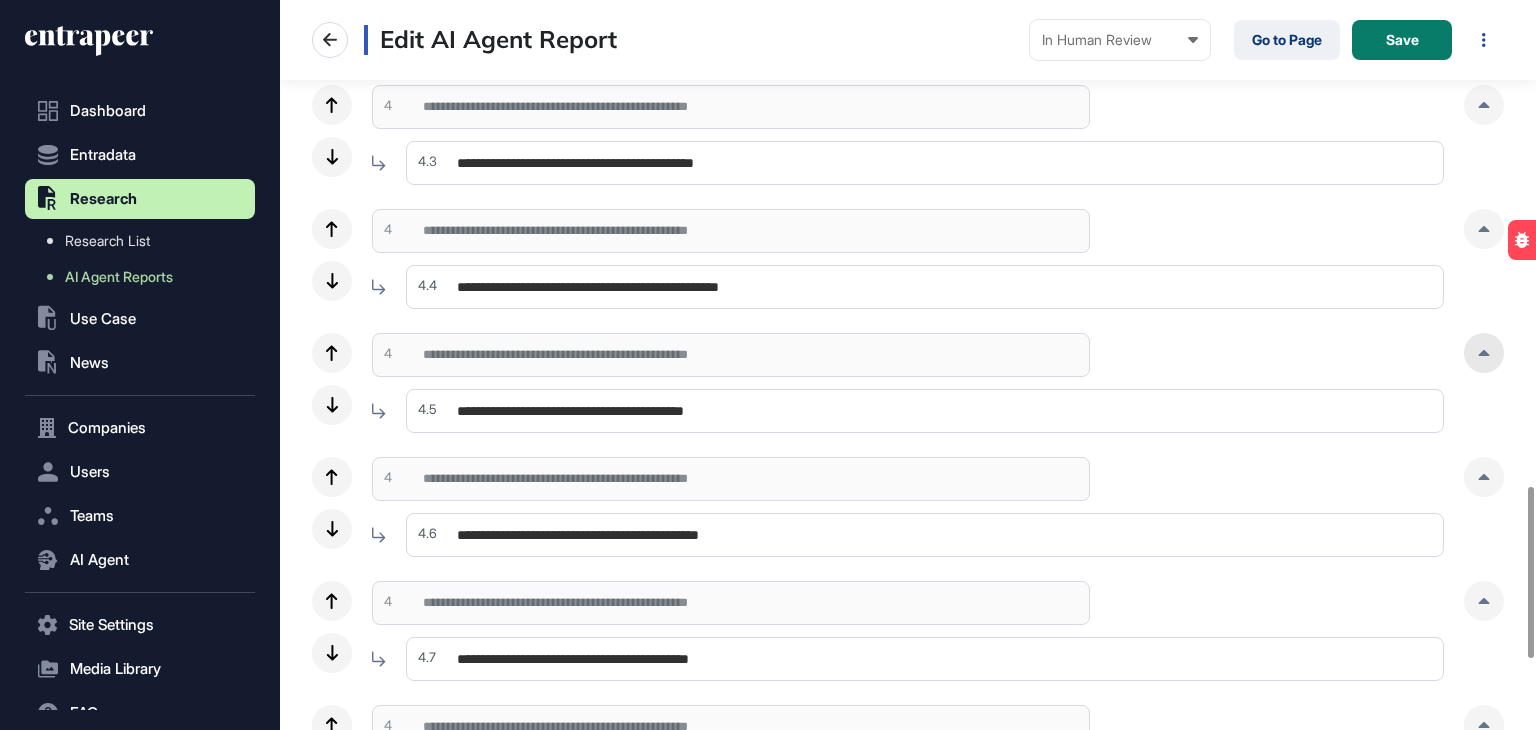 click at bounding box center (1484, 353) 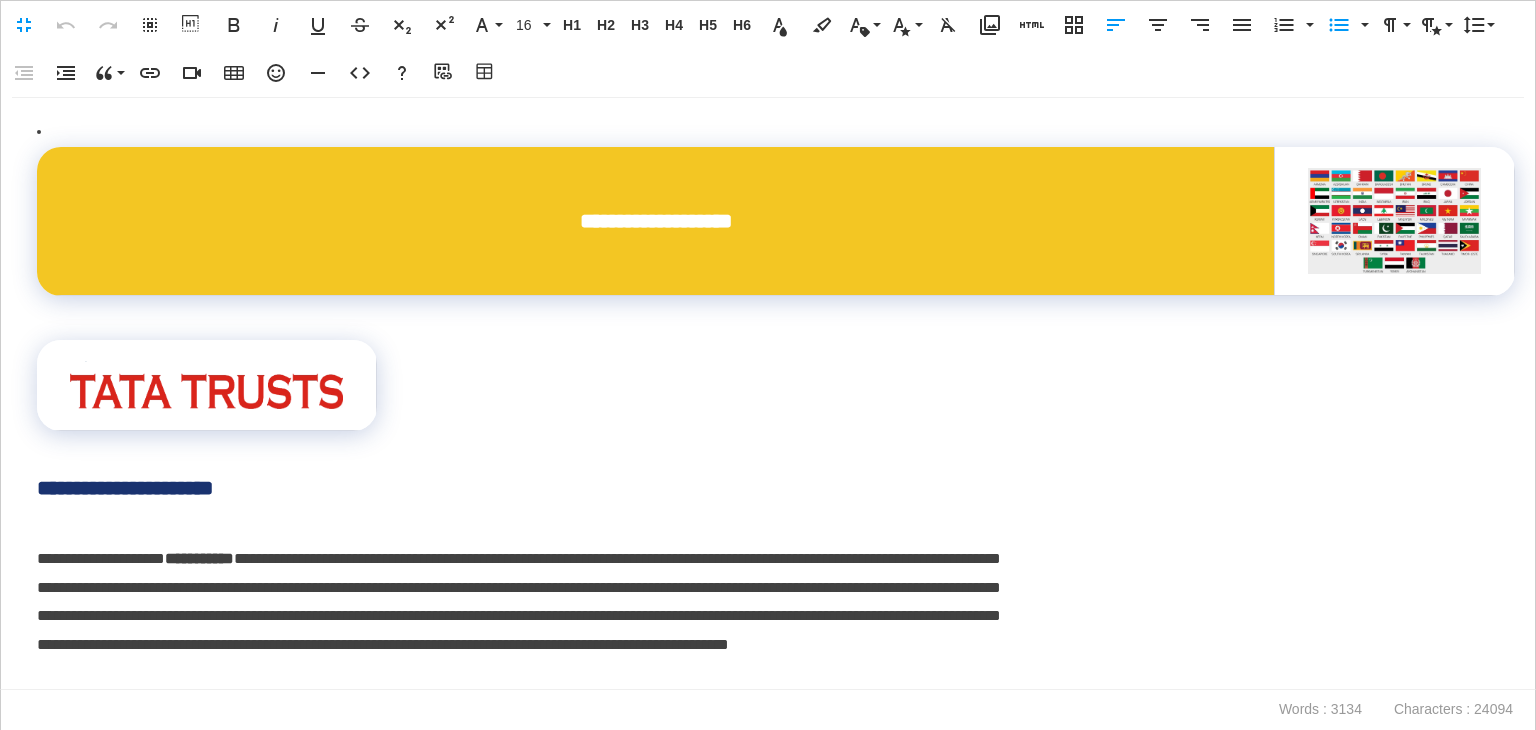 scroll, scrollTop: 0, scrollLeft: 9, axis: horizontal 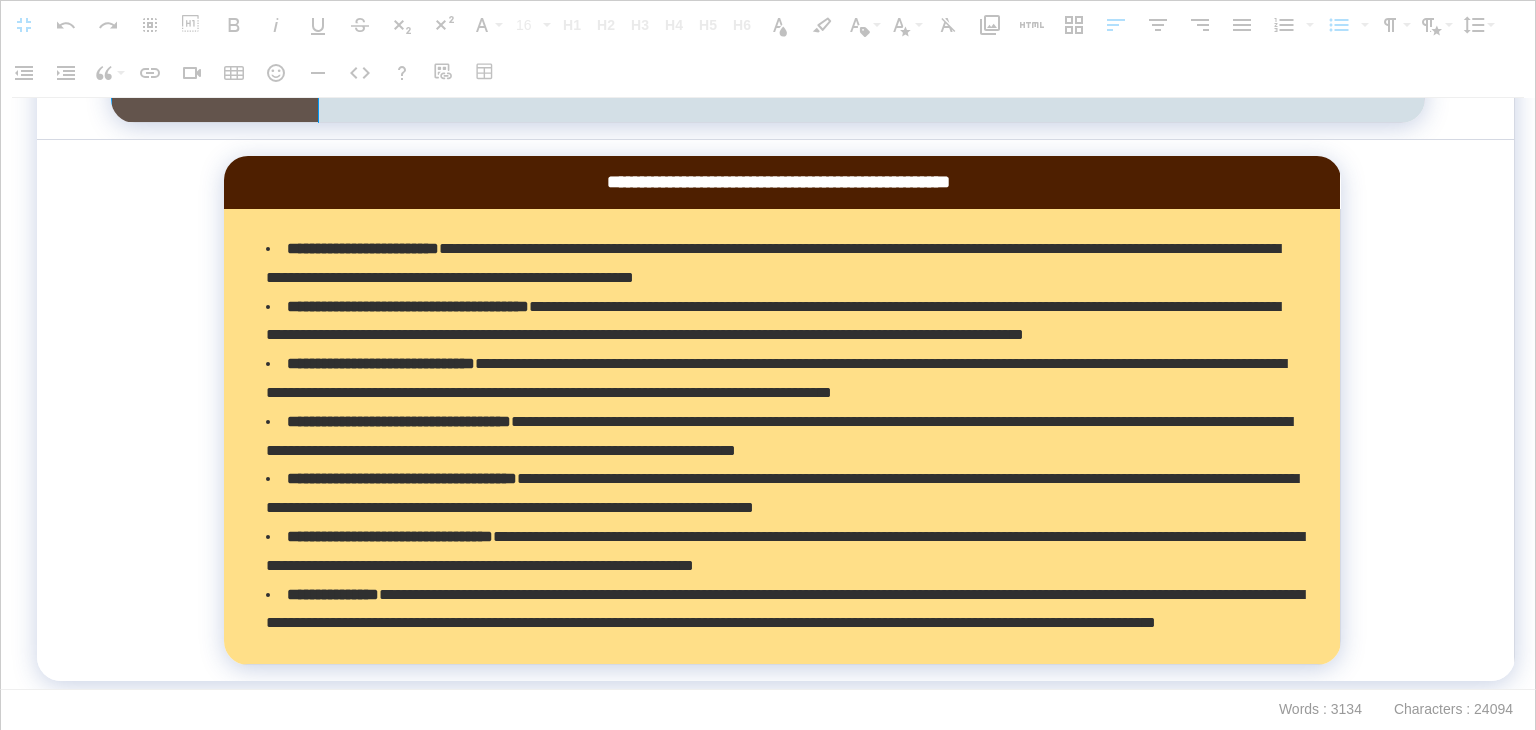 drag, startPoint x: 596, startPoint y: 222, endPoint x: 884, endPoint y: 509, distance: 406.587 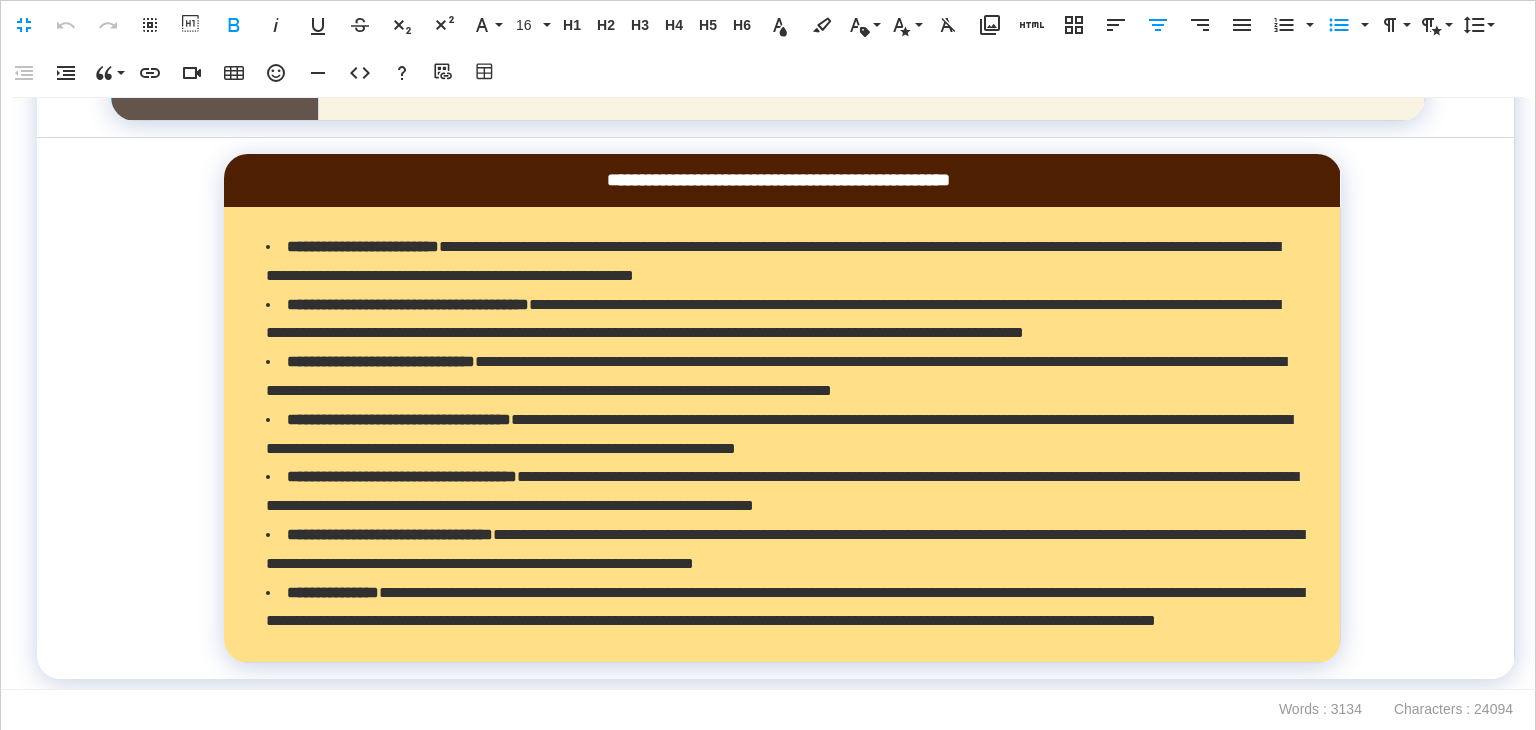 click on "**********" at bounding box center [215, 46] 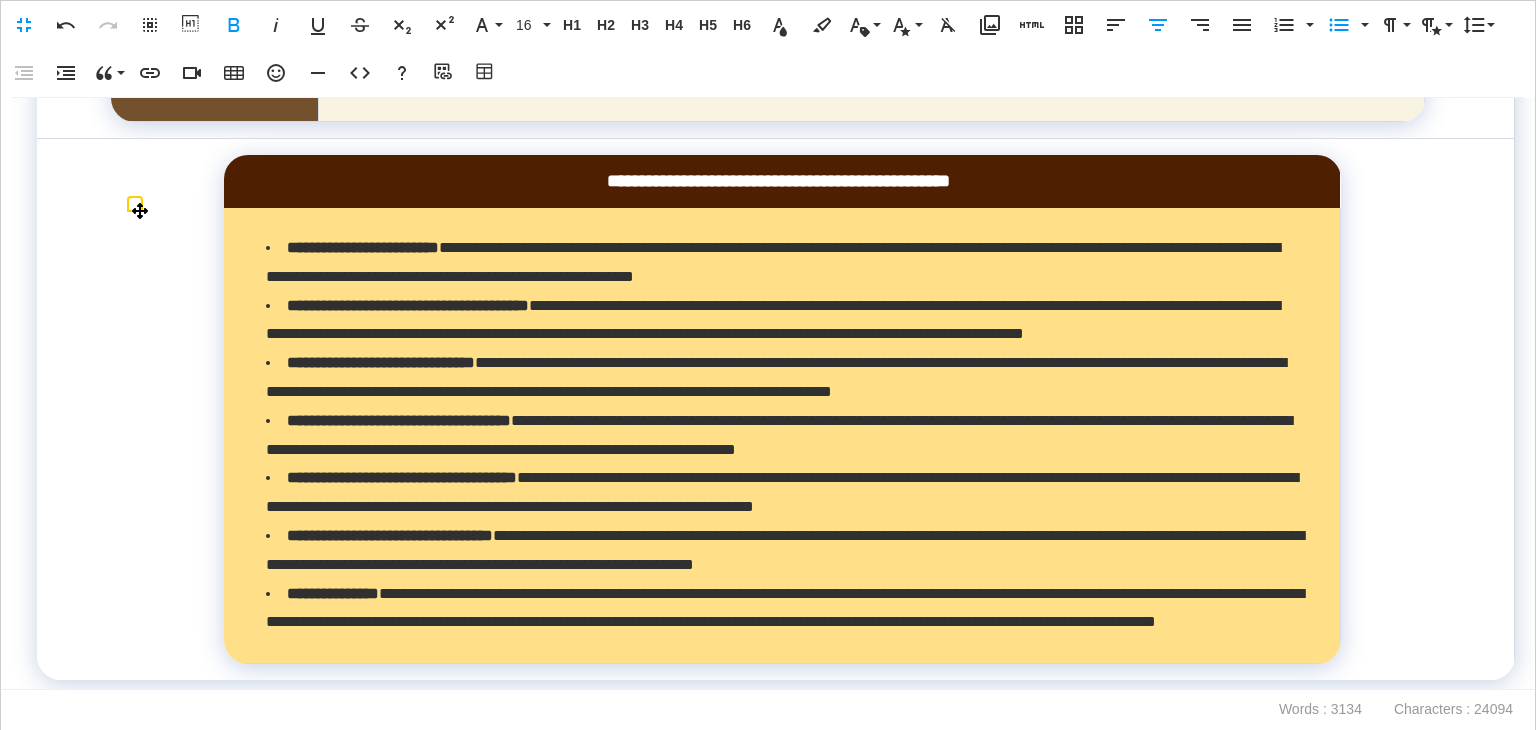 drag, startPoint x: 652, startPoint y: 389, endPoint x: 348, endPoint y: 301, distance: 316.48065 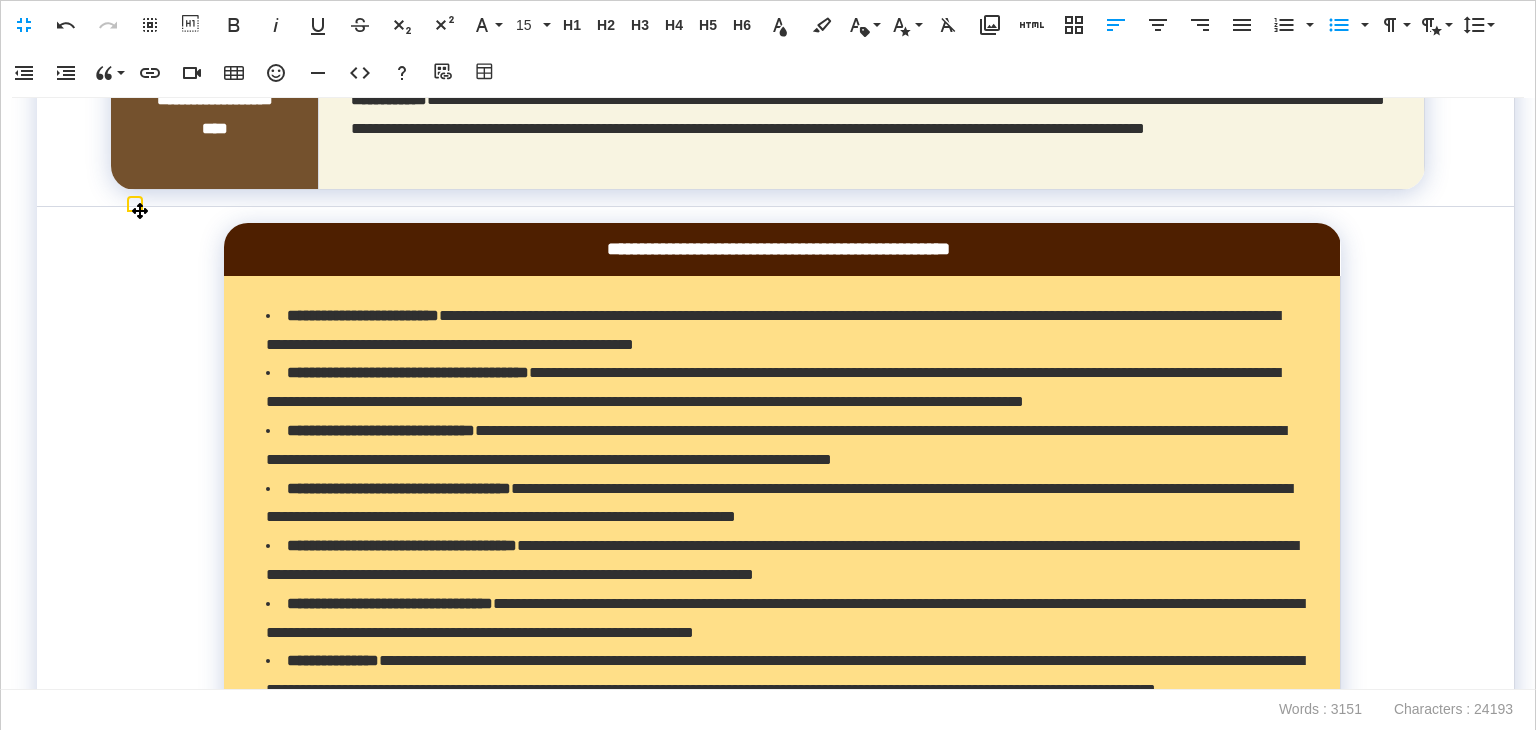 scroll, scrollTop: 10831, scrollLeft: 0, axis: vertical 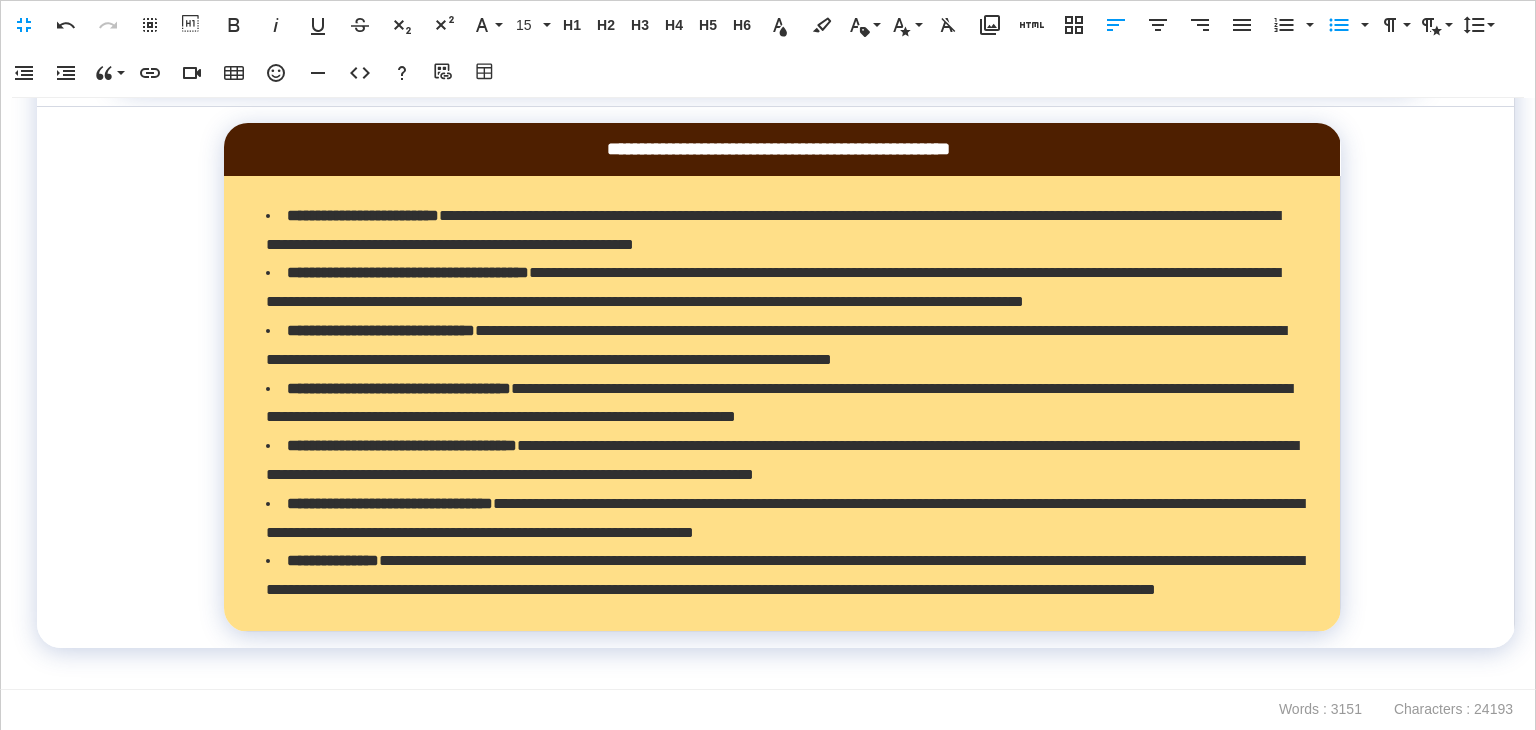 drag, startPoint x: 912, startPoint y: 547, endPoint x: 336, endPoint y: 454, distance: 583.45953 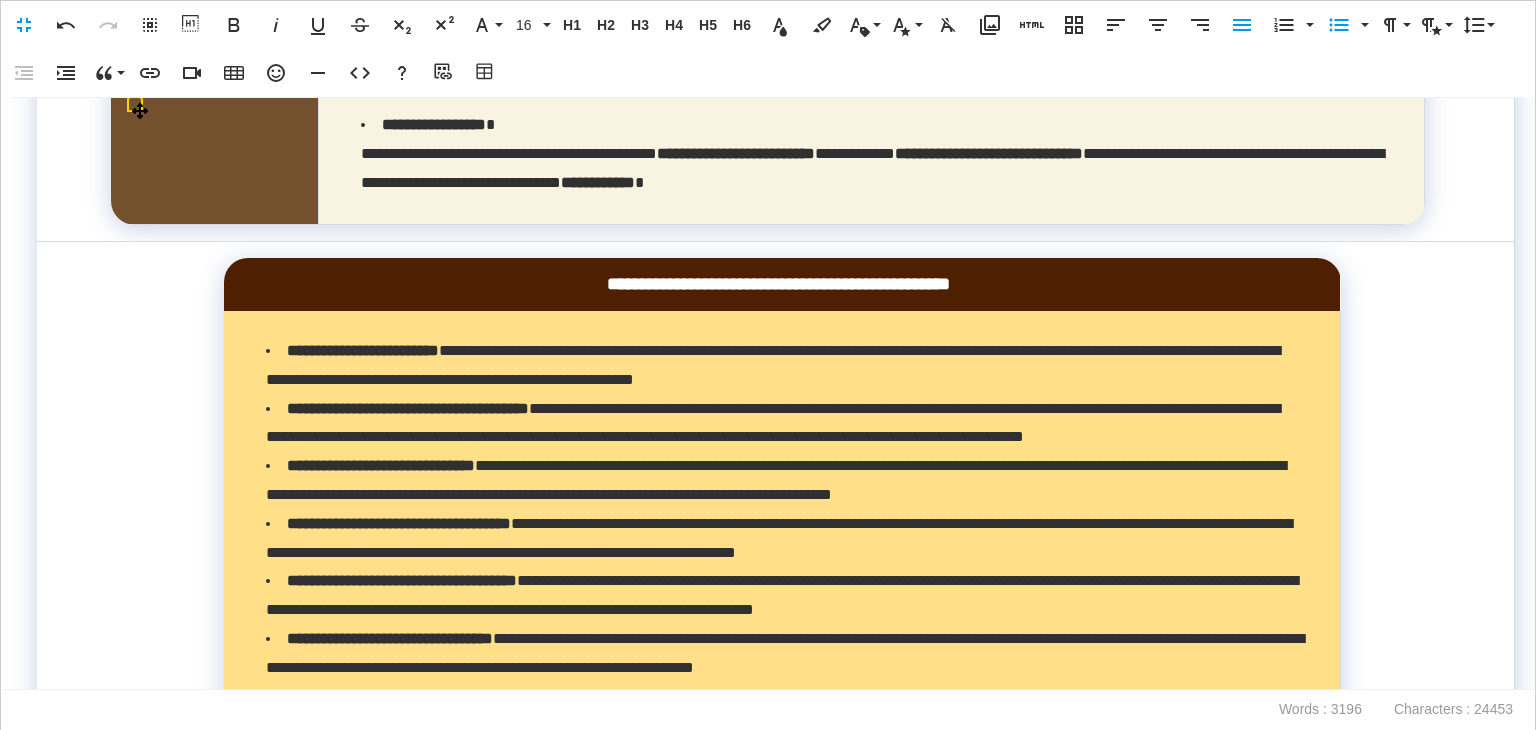 scroll, scrollTop: 10908, scrollLeft: 0, axis: vertical 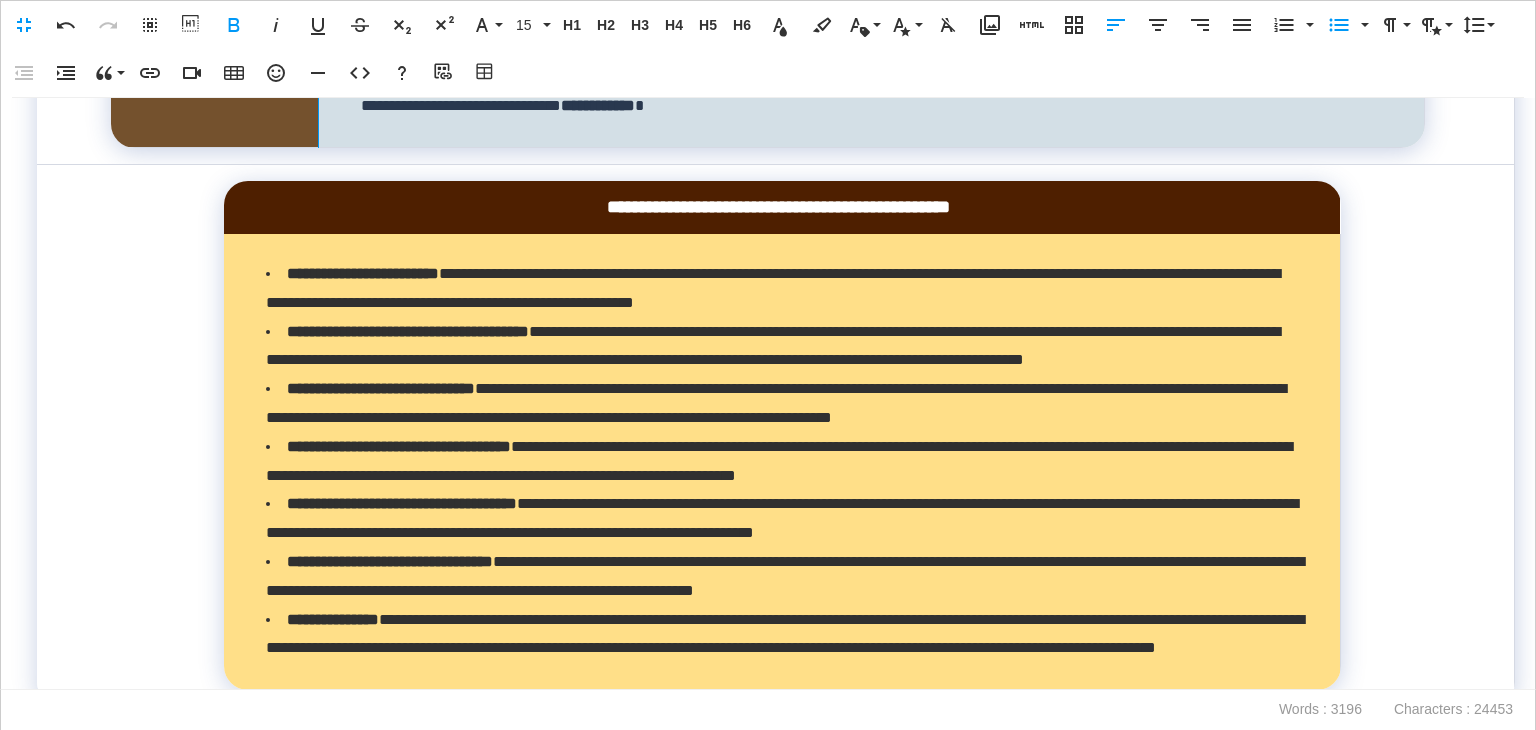 click on "**********" at bounding box center [871, -5] 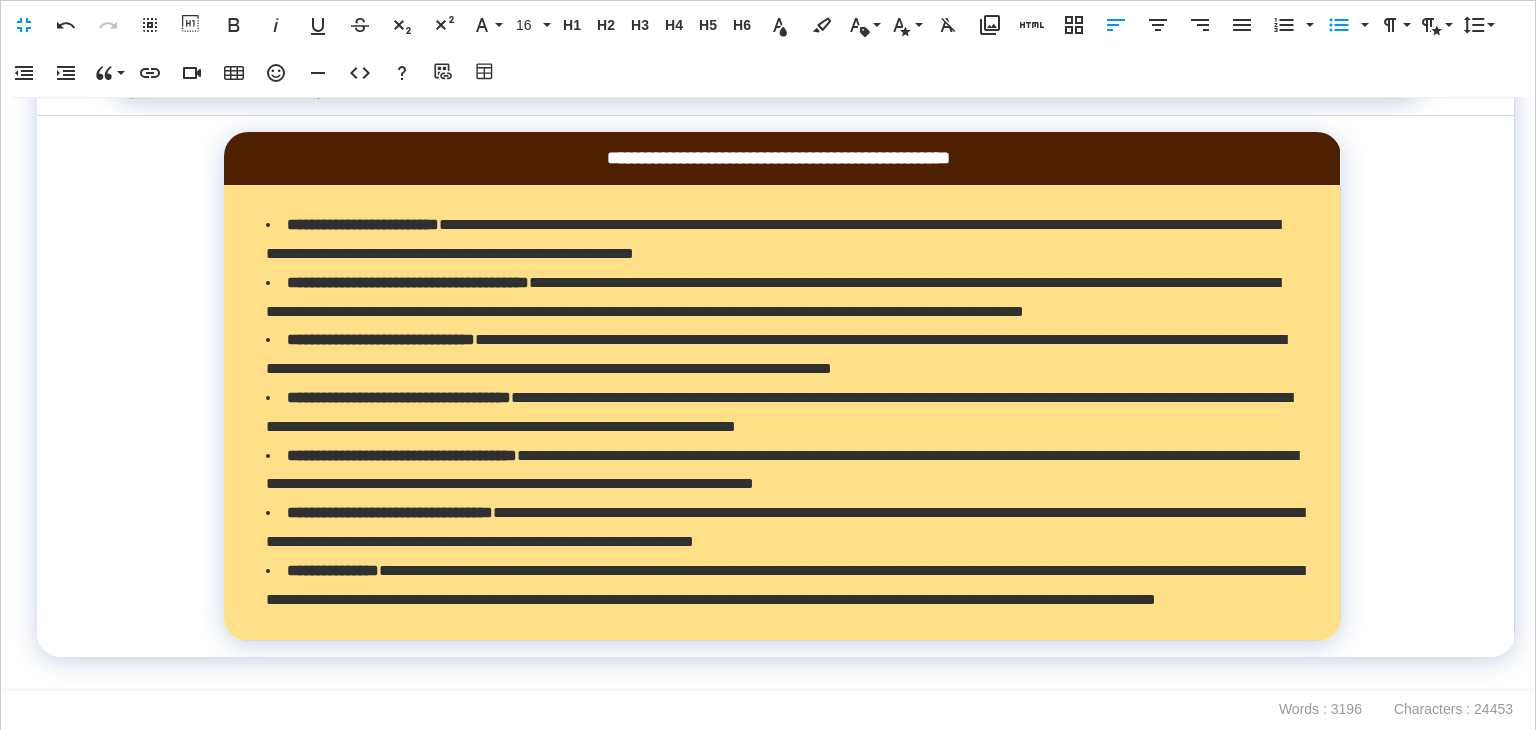 type 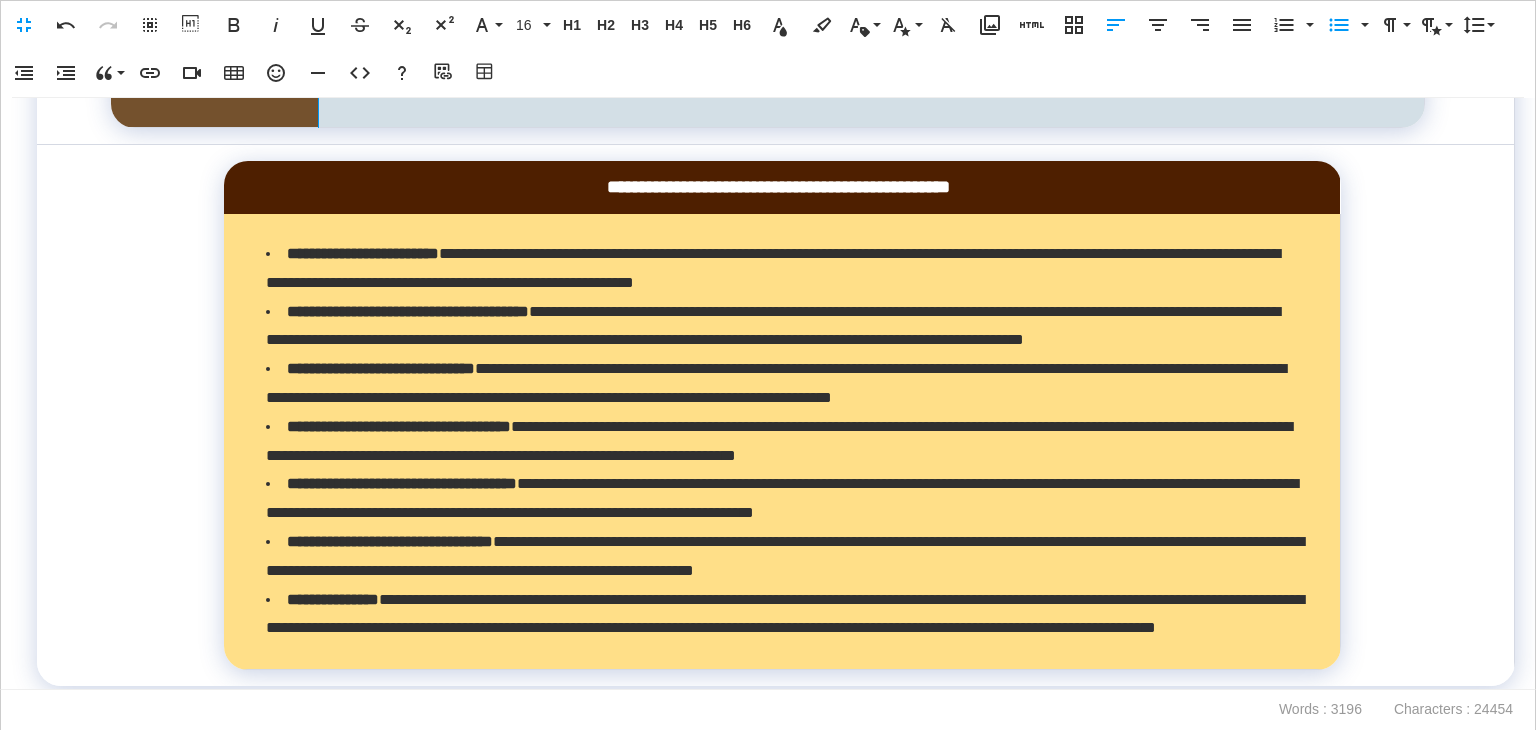 click on "**********" at bounding box center [874, -30] 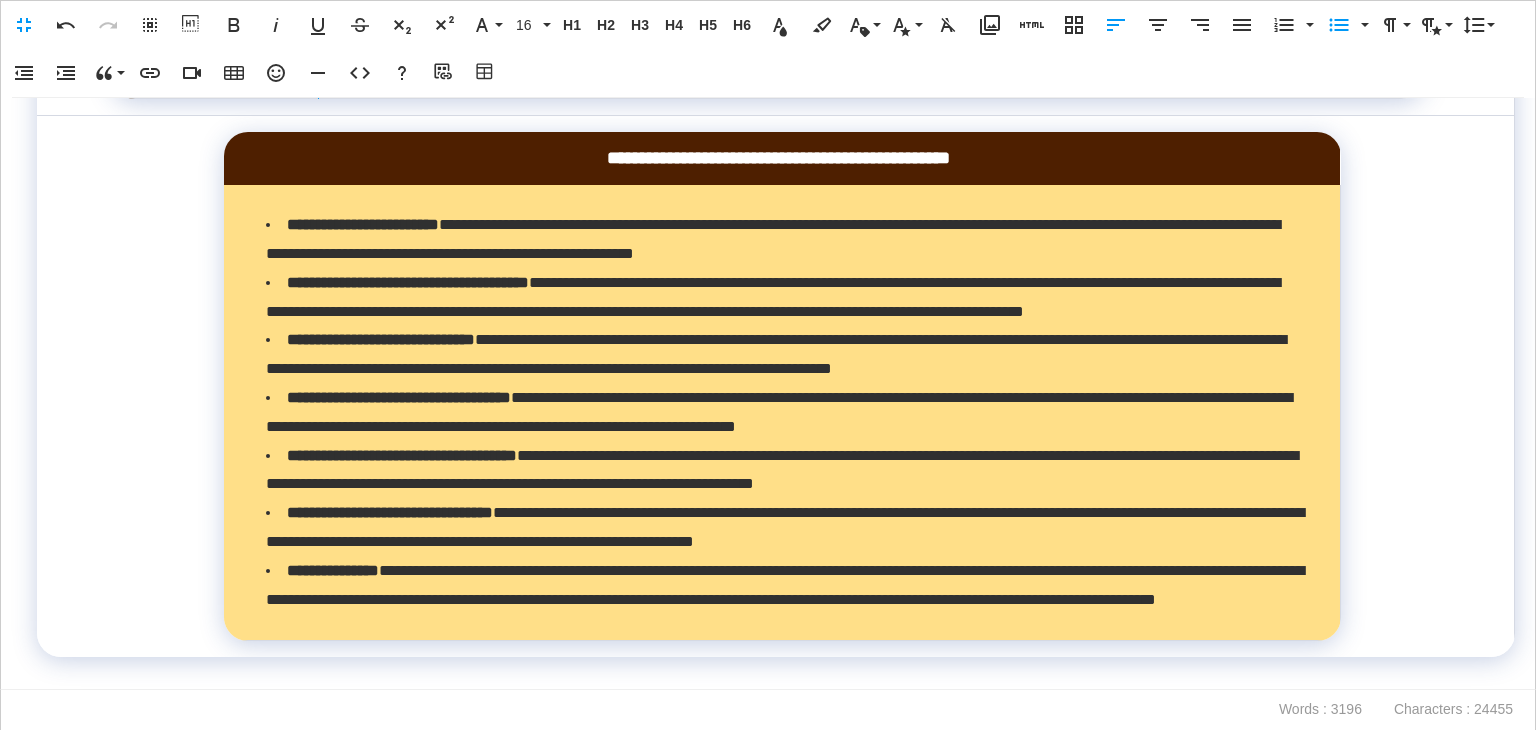 click on "**********" at bounding box center [872, 28] 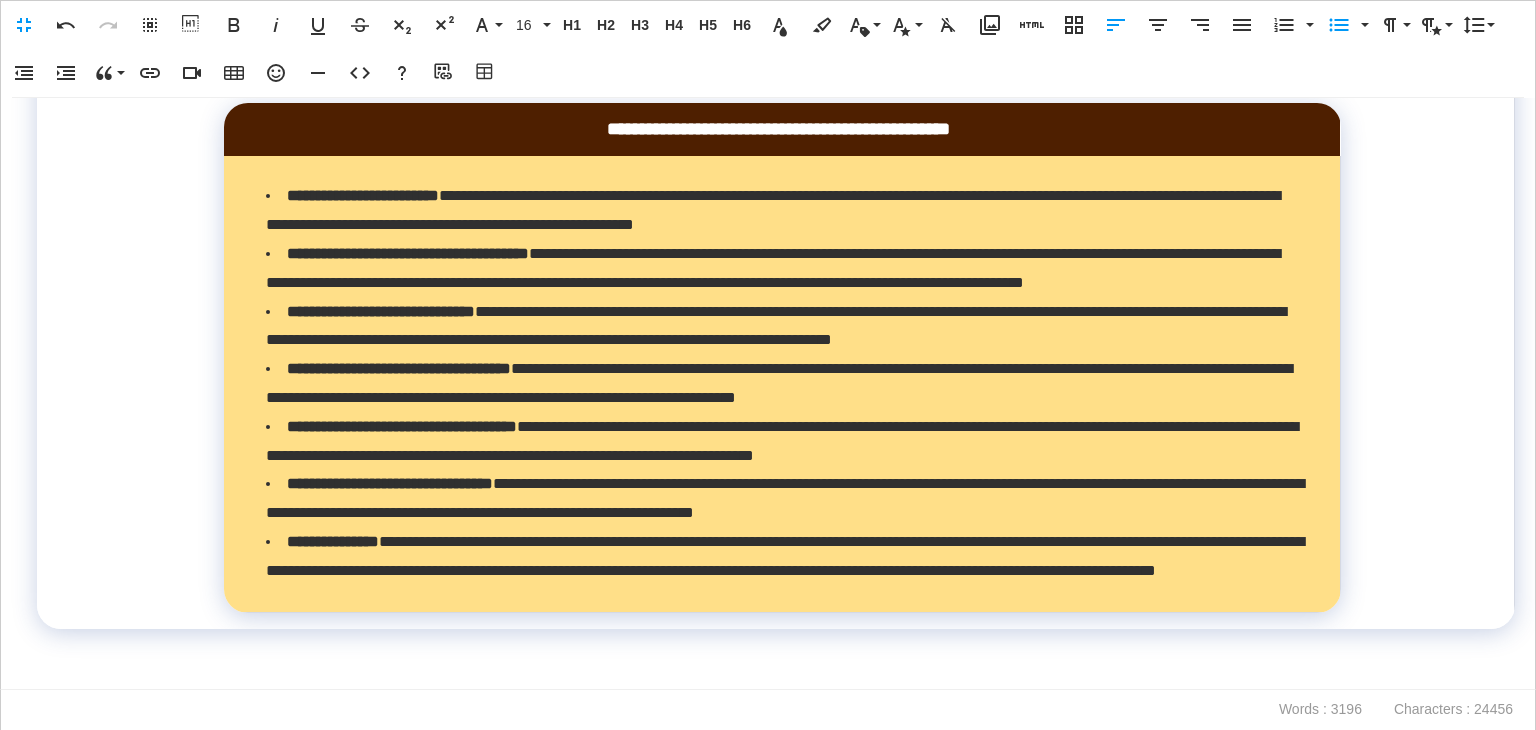 drag, startPoint x: 1248, startPoint y: 534, endPoint x: 1193, endPoint y: 353, distance: 189.17188 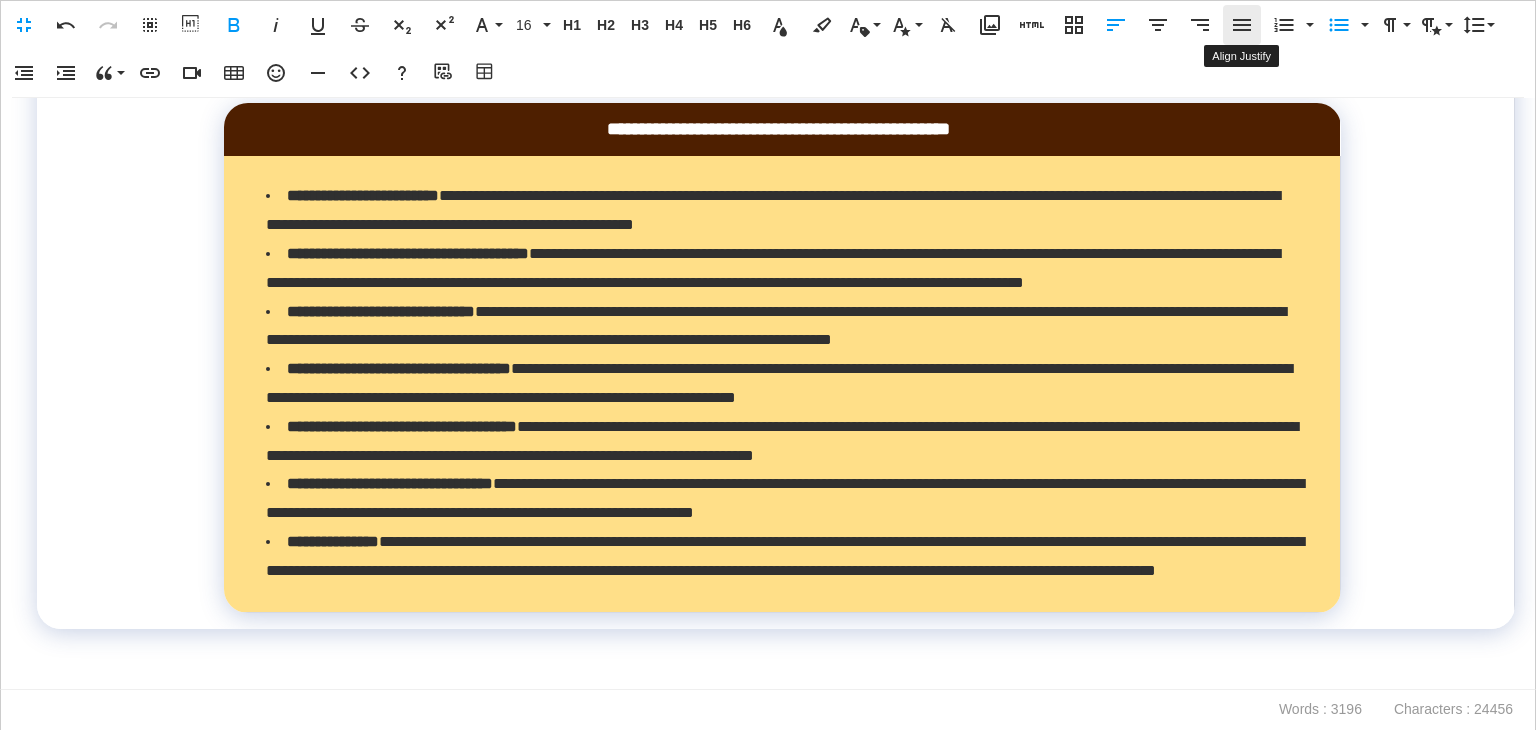 click 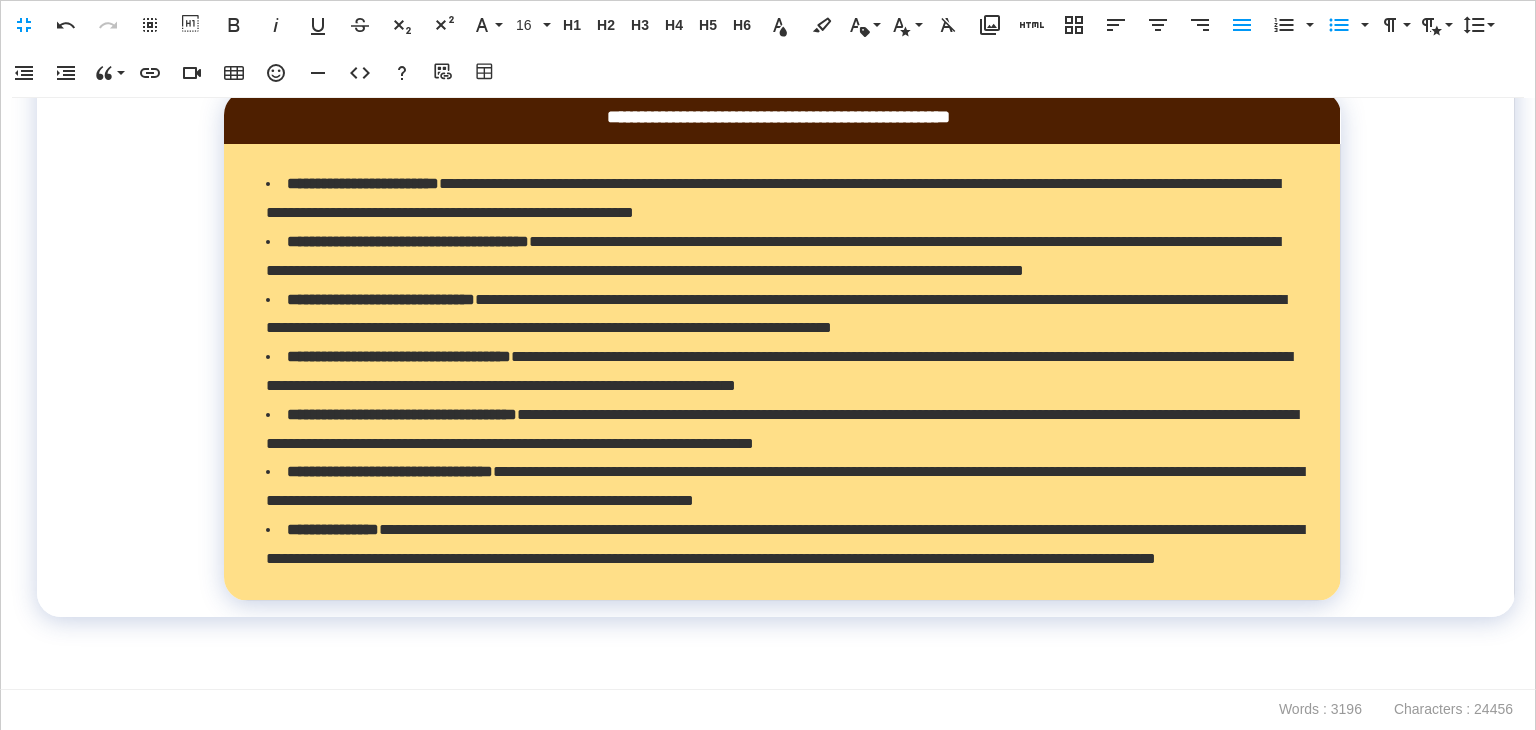 scroll, scrollTop: 11315, scrollLeft: 0, axis: vertical 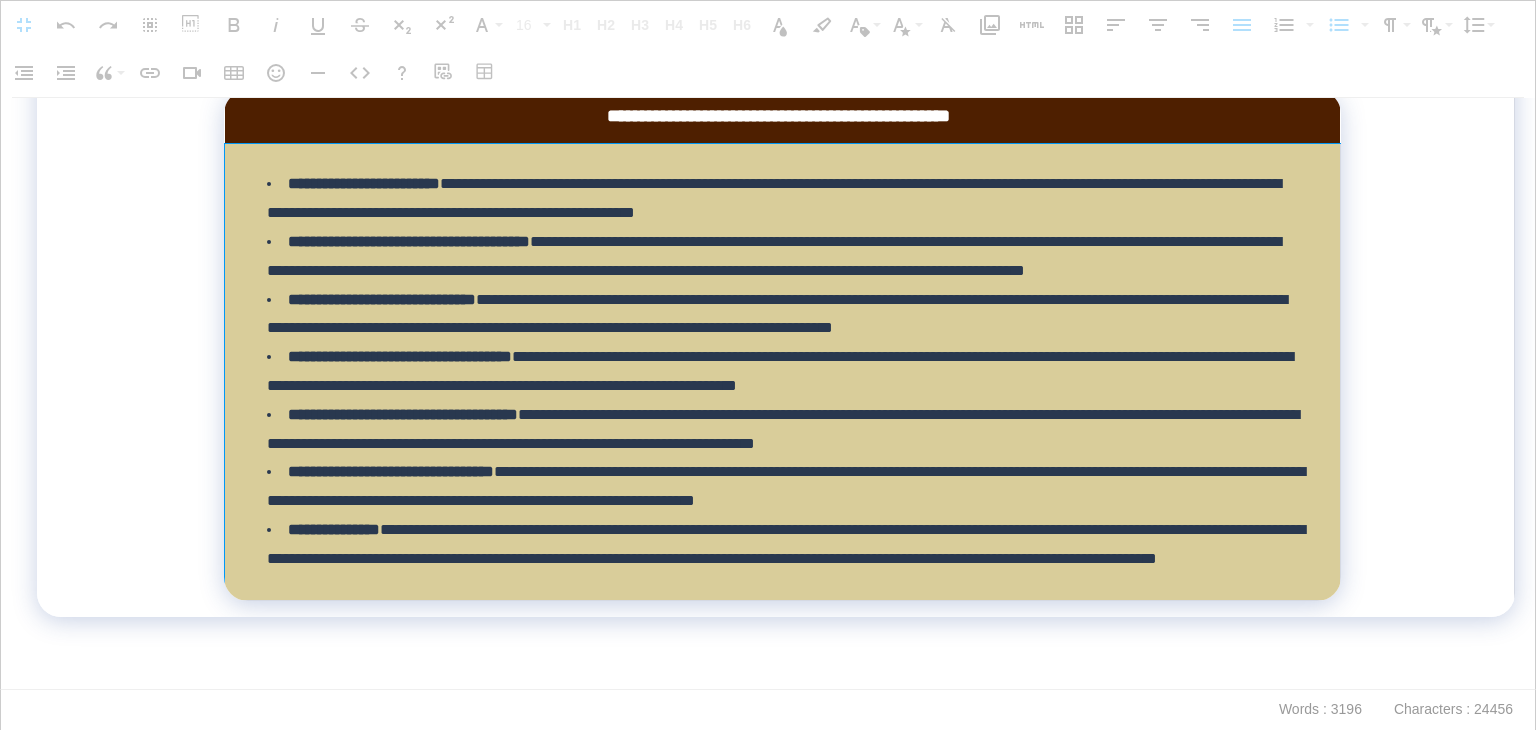 drag, startPoint x: 665, startPoint y: 569, endPoint x: 273, endPoint y: 507, distance: 396.87277 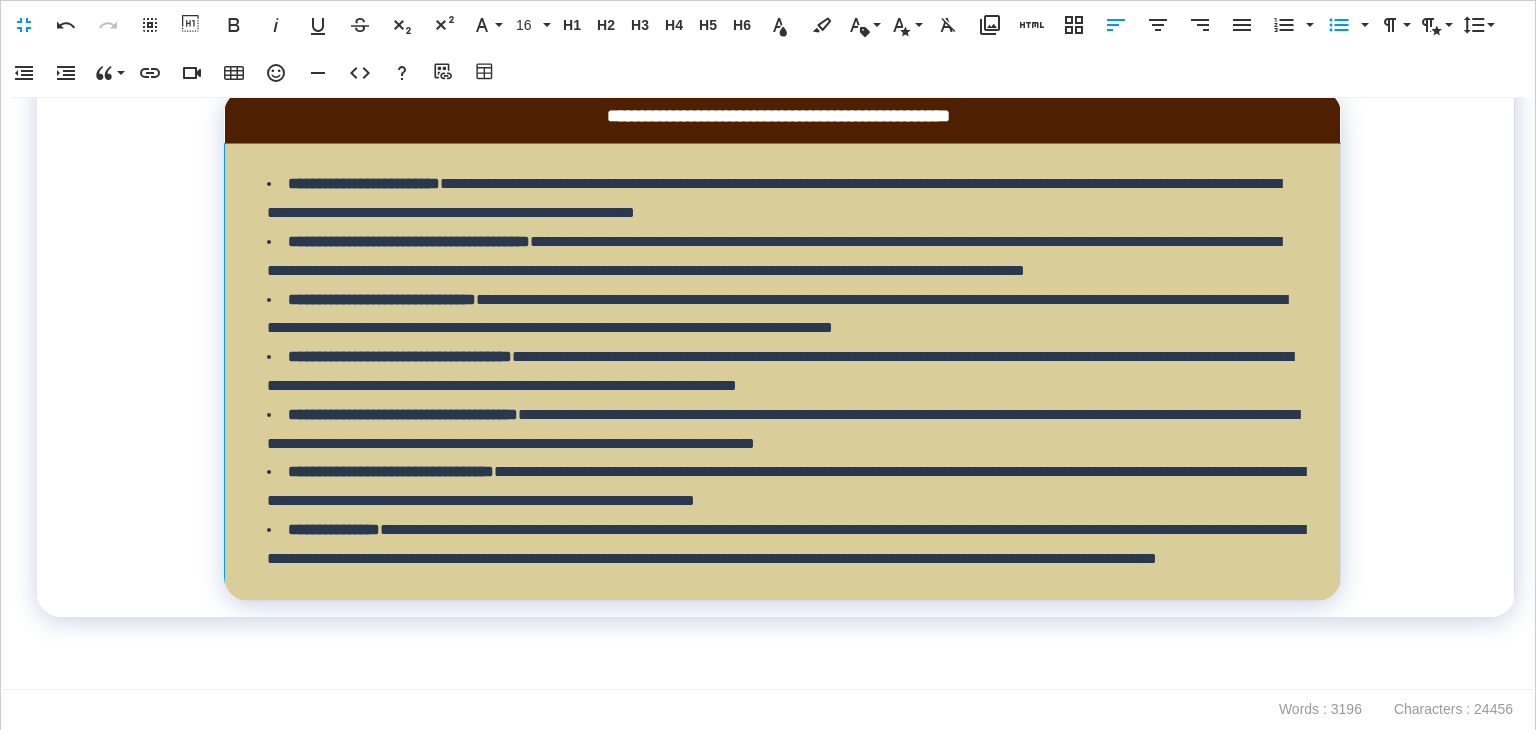 click on "**********" at bounding box center [787, 199] 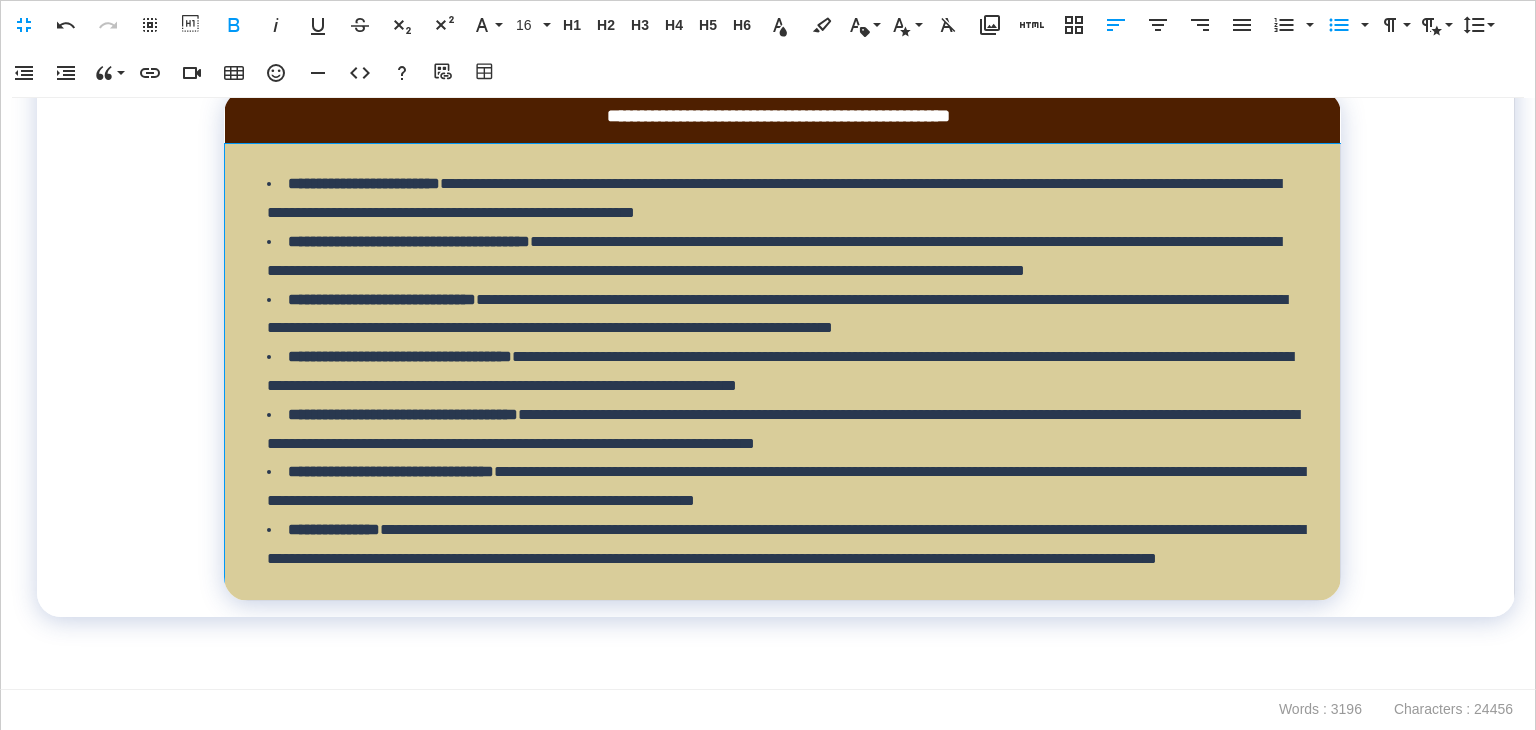 scroll, scrollTop: 11516, scrollLeft: 0, axis: vertical 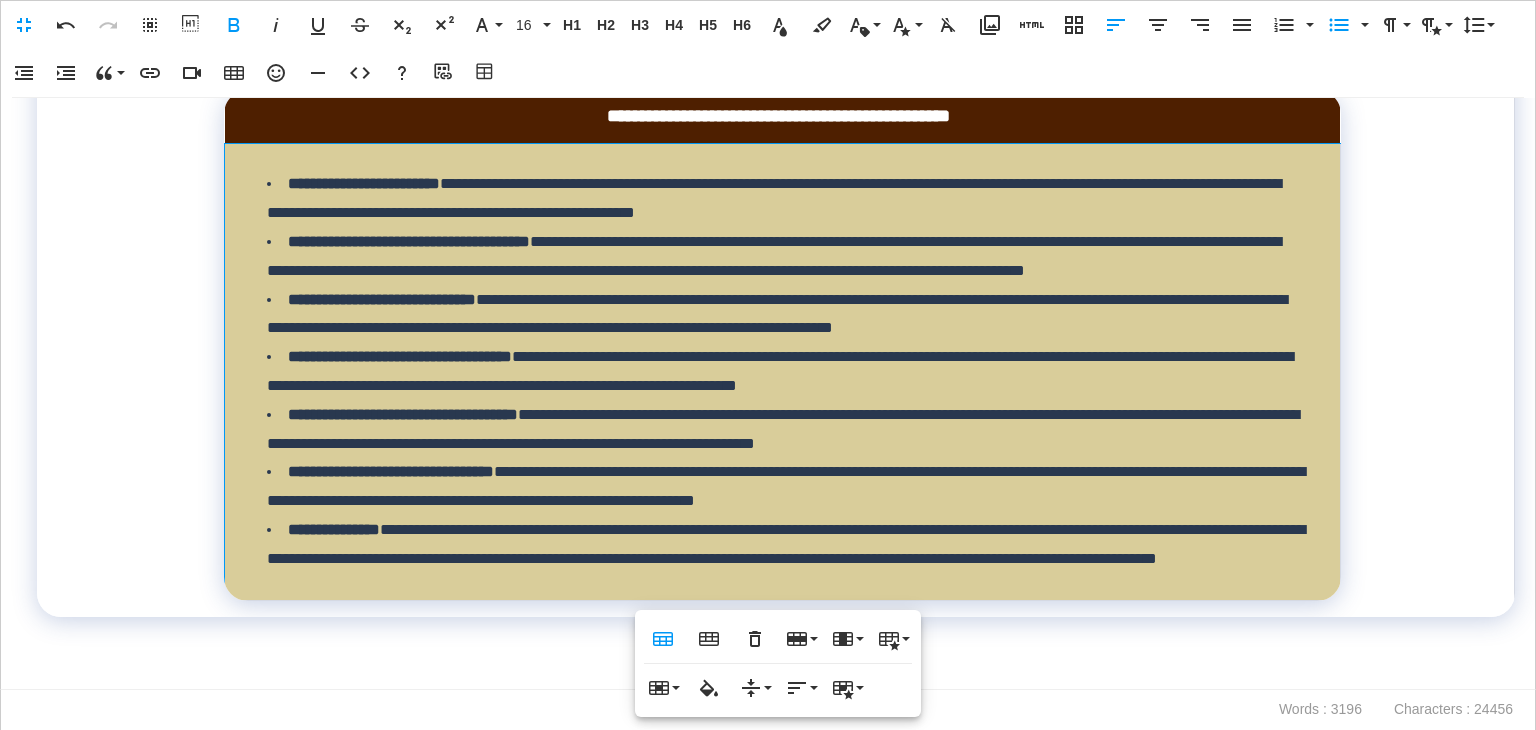 click on "**********" at bounding box center [786, 544] 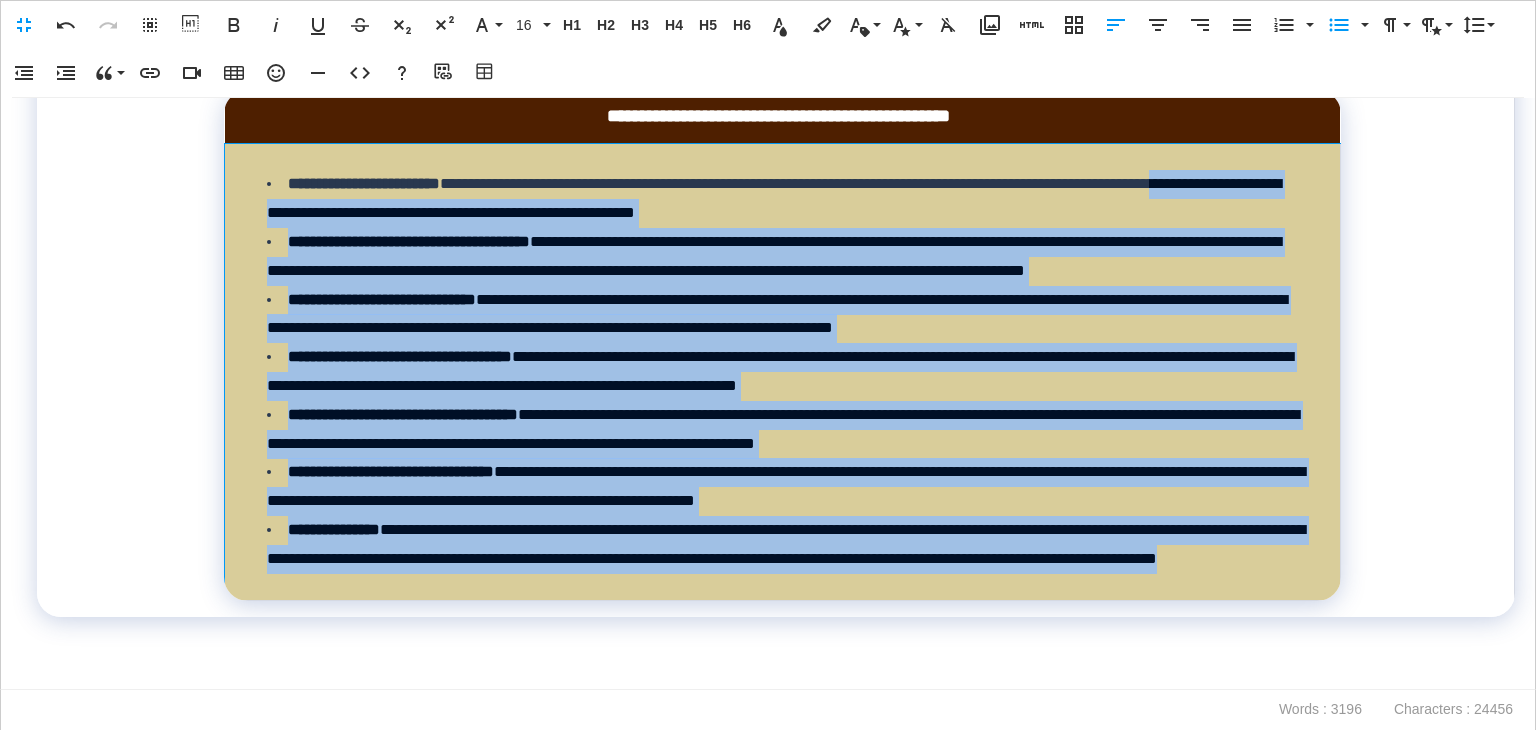 scroll, scrollTop: 11216, scrollLeft: 0, axis: vertical 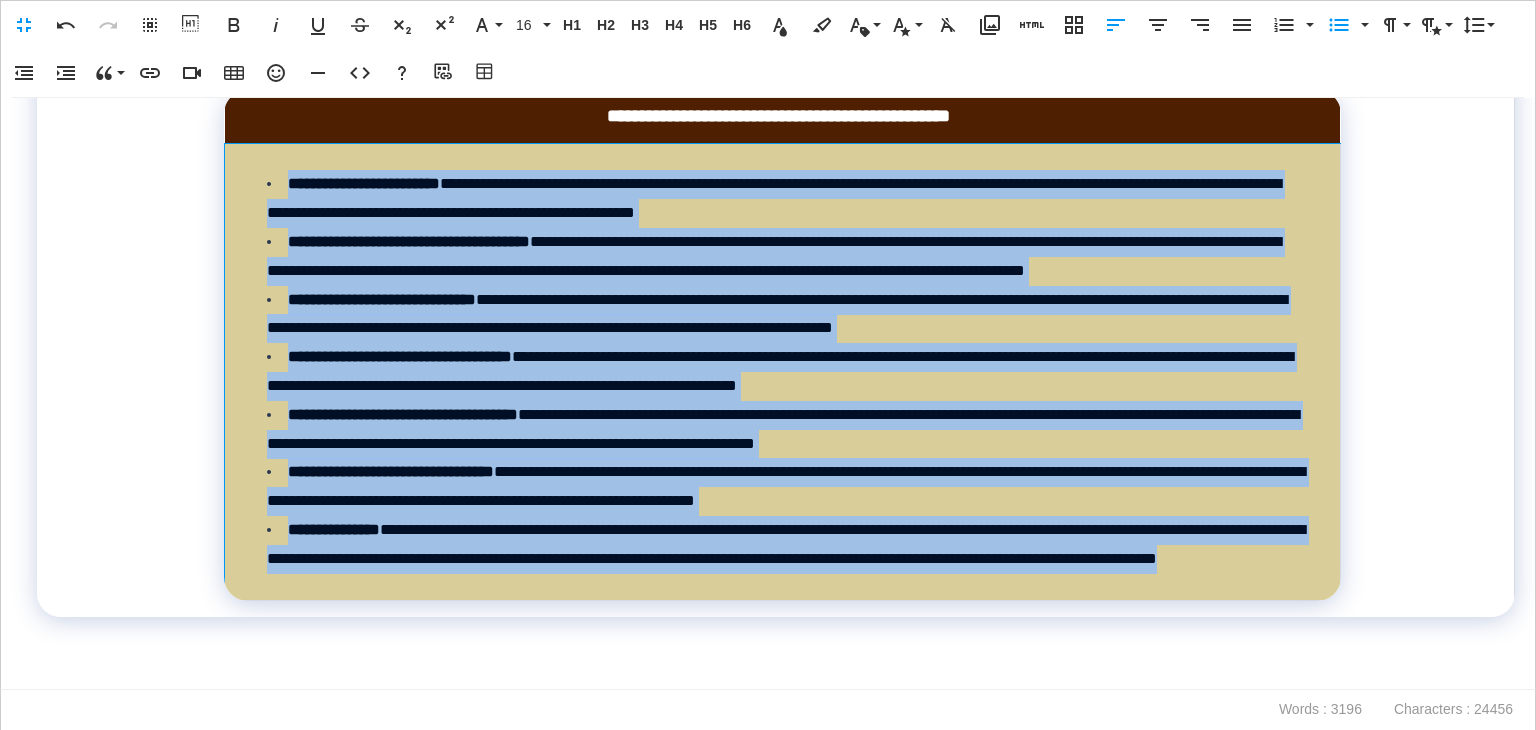 drag, startPoint x: 661, startPoint y: 566, endPoint x: 288, endPoint y: 401, distance: 407.86517 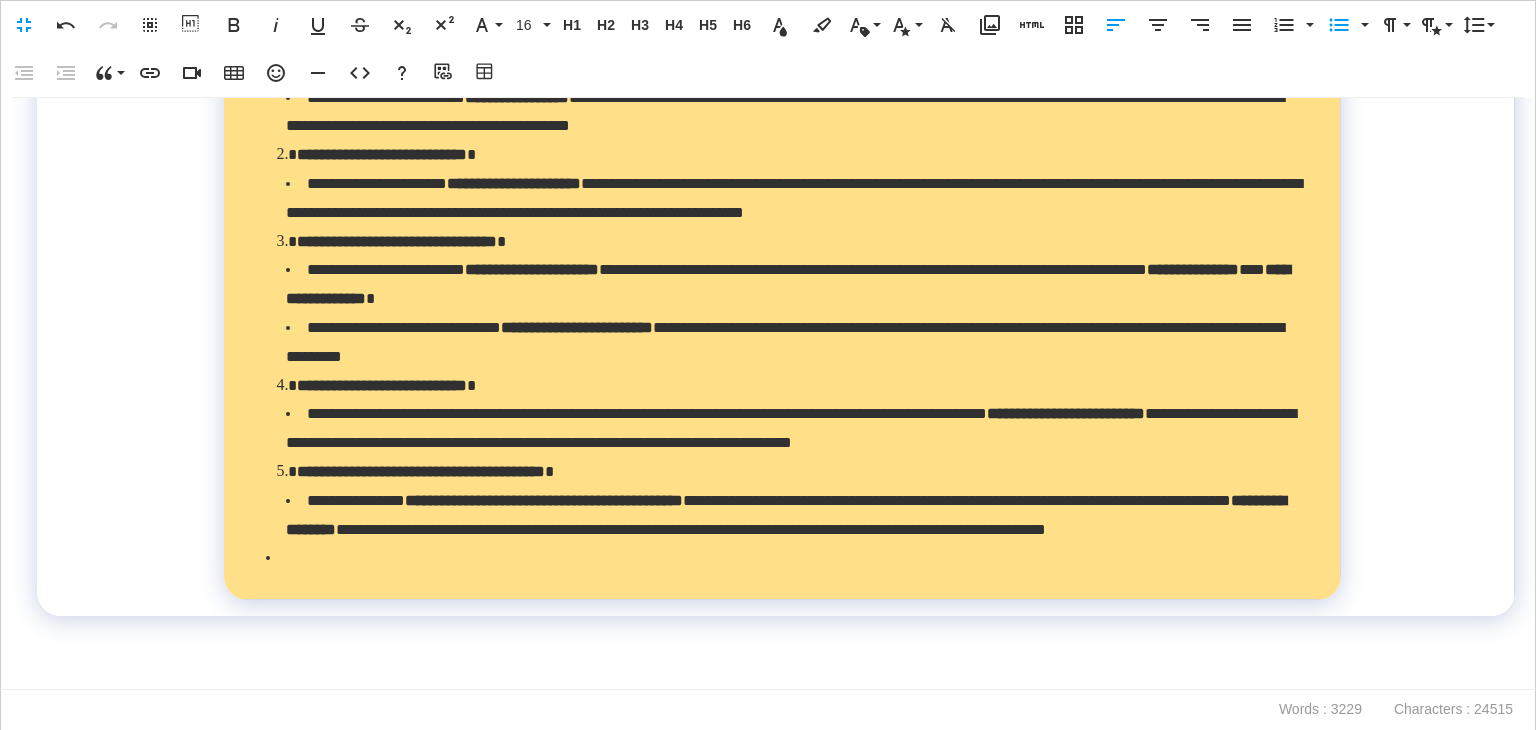 scroll, scrollTop: 11688, scrollLeft: 0, axis: vertical 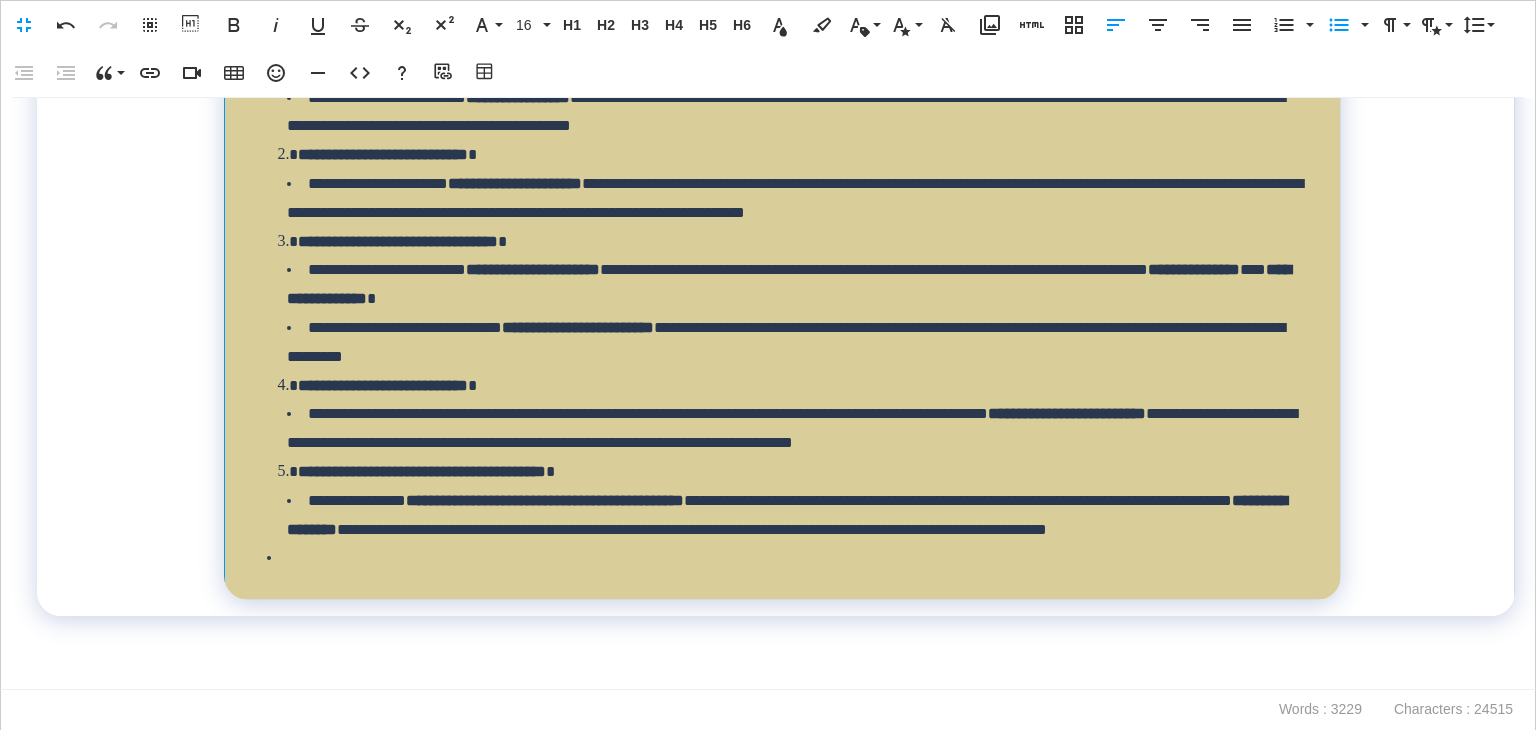click at bounding box center [787, 558] 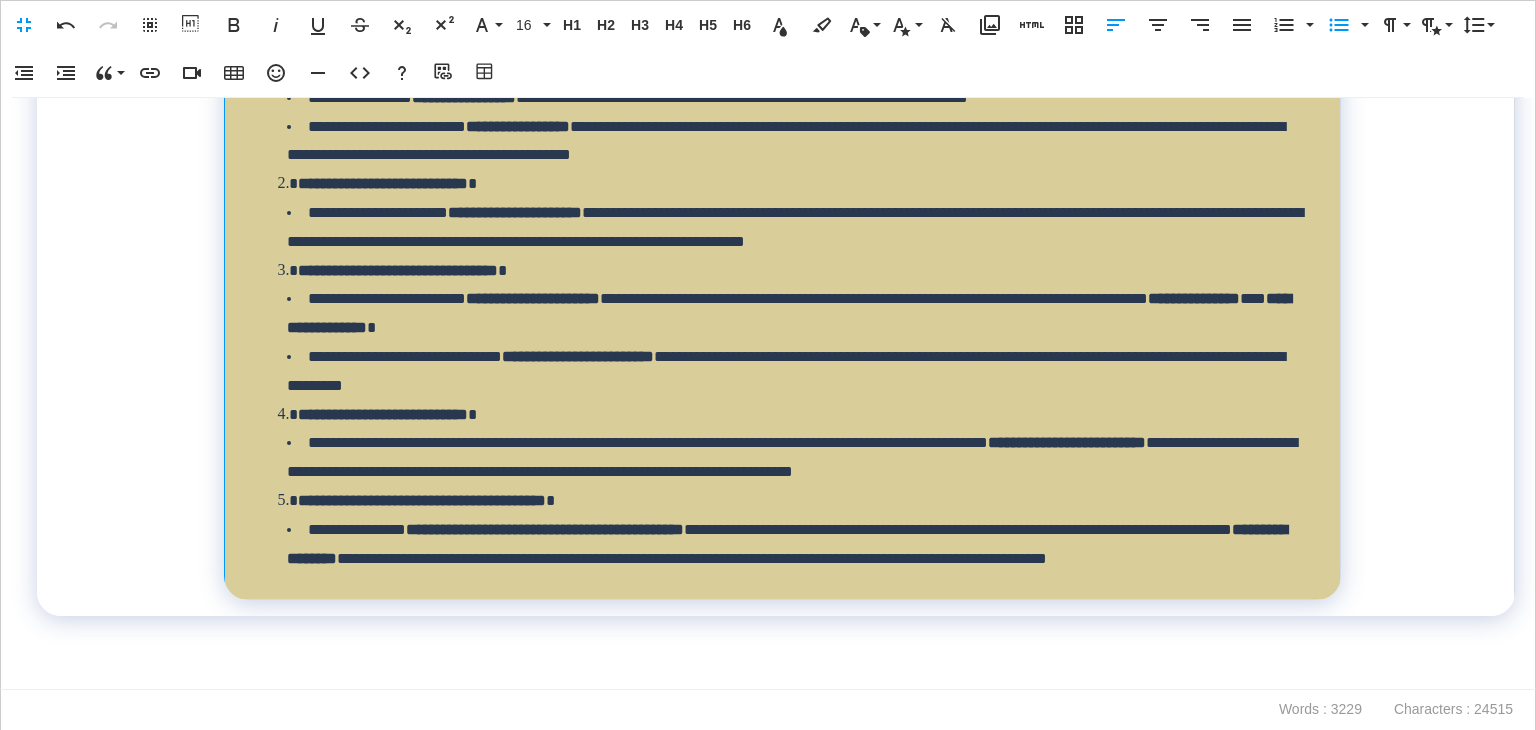 scroll, scrollTop: 11260, scrollLeft: 0, axis: vertical 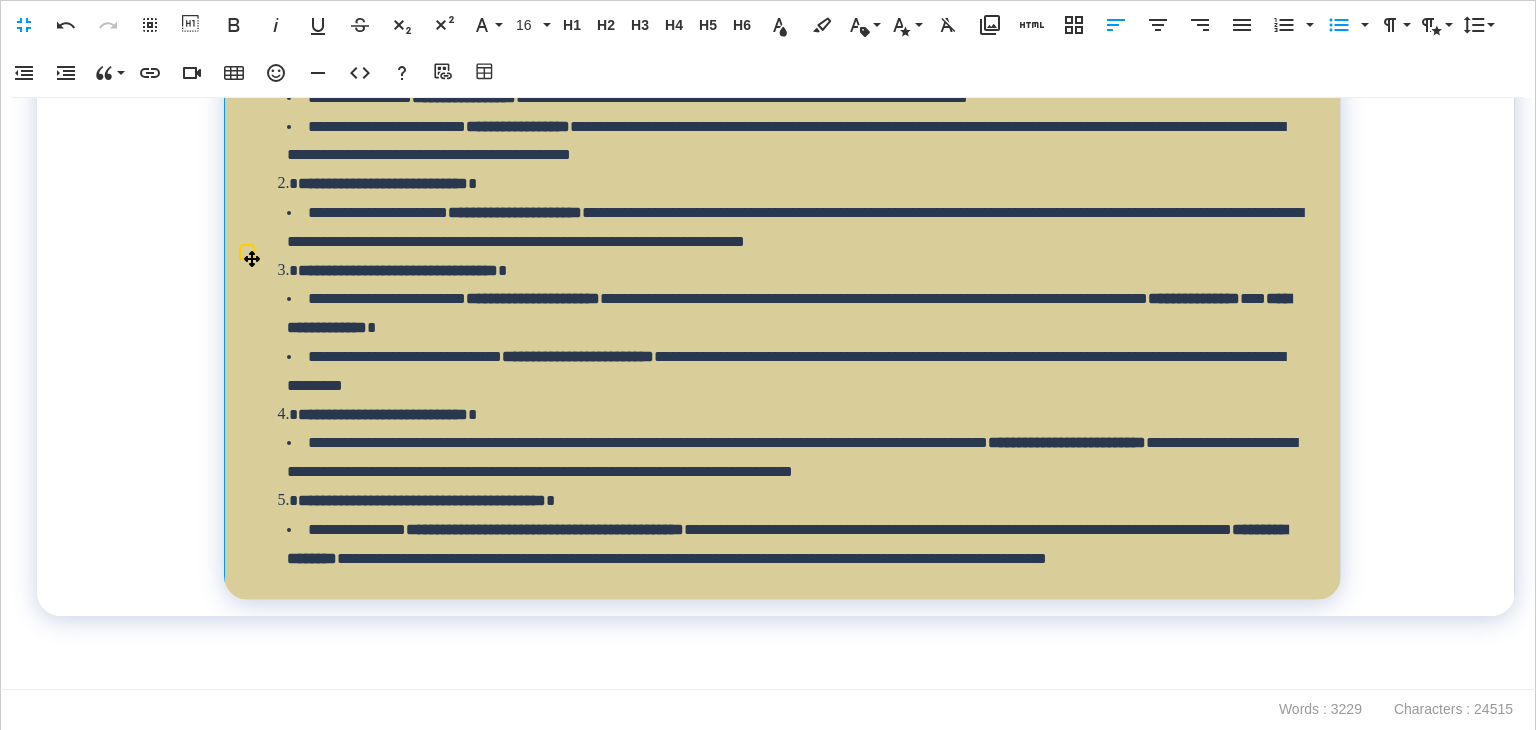 click on "**********" at bounding box center [782, 285] 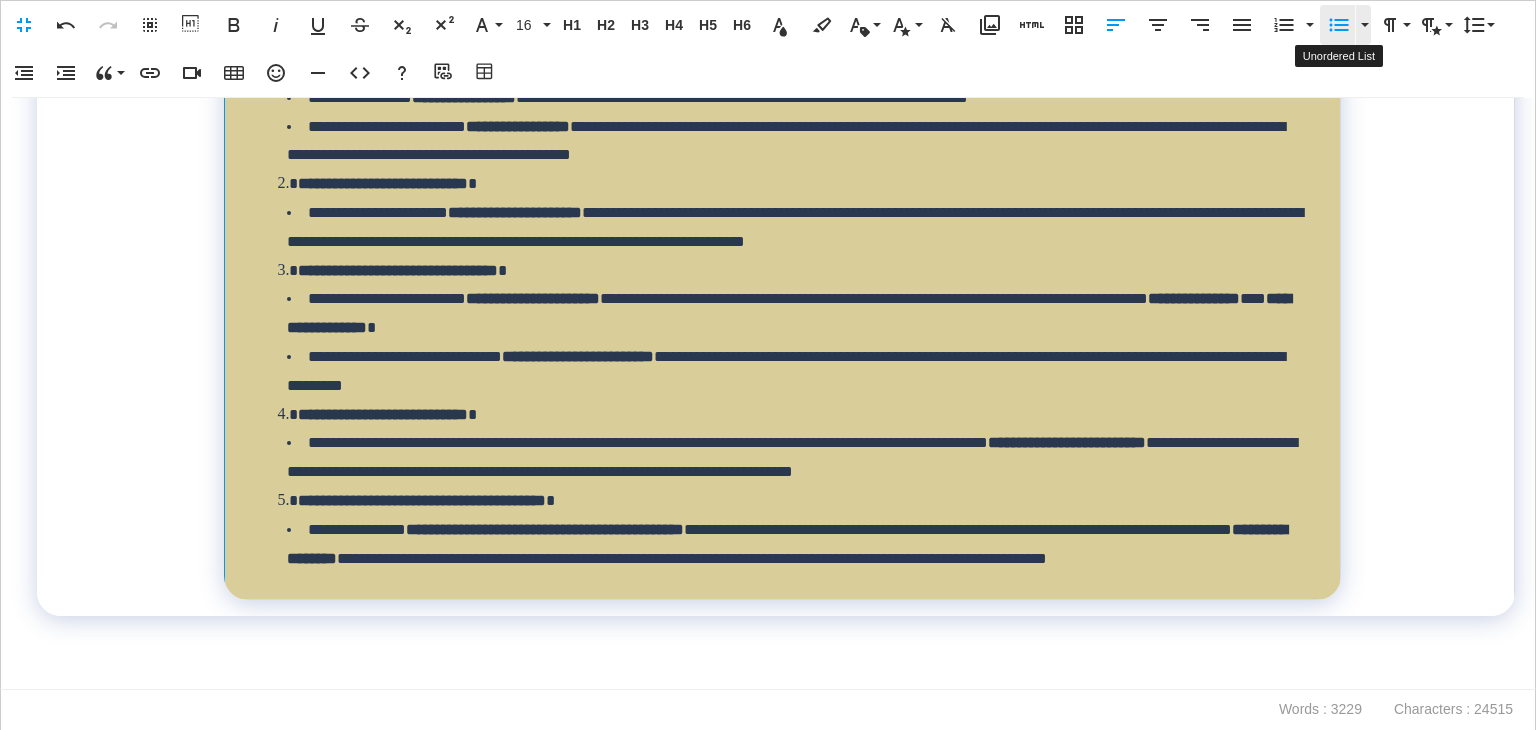 click 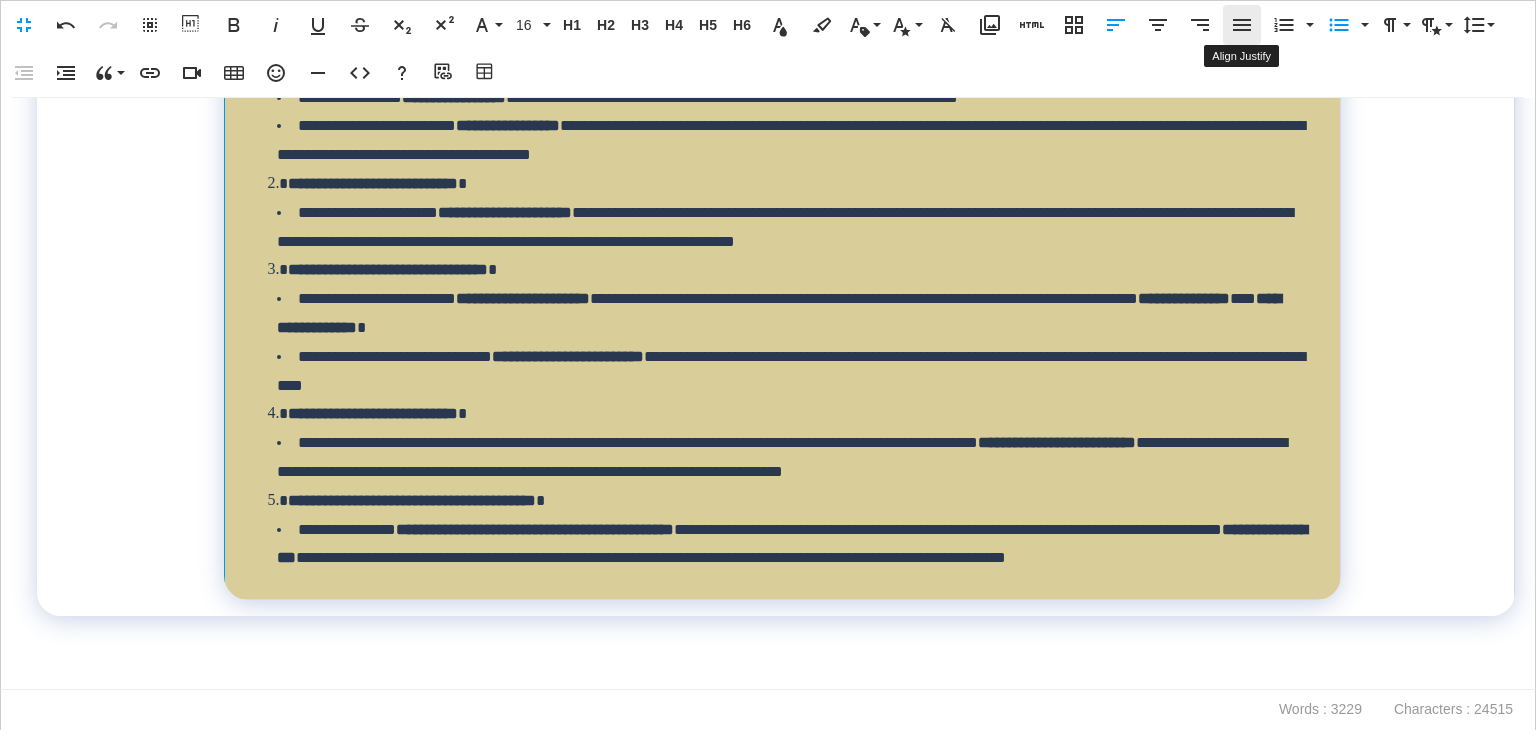 click 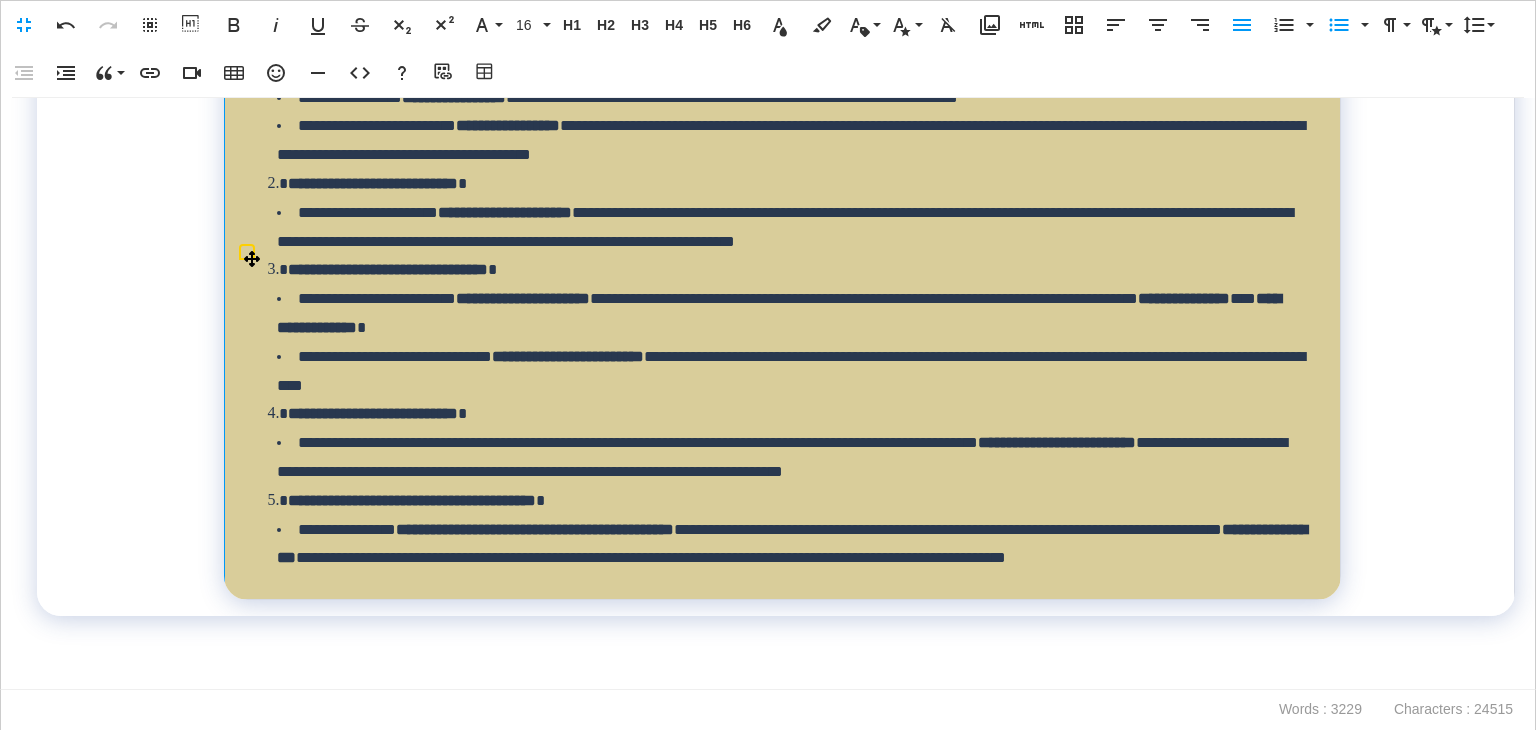 scroll, scrollTop: 11460, scrollLeft: 0, axis: vertical 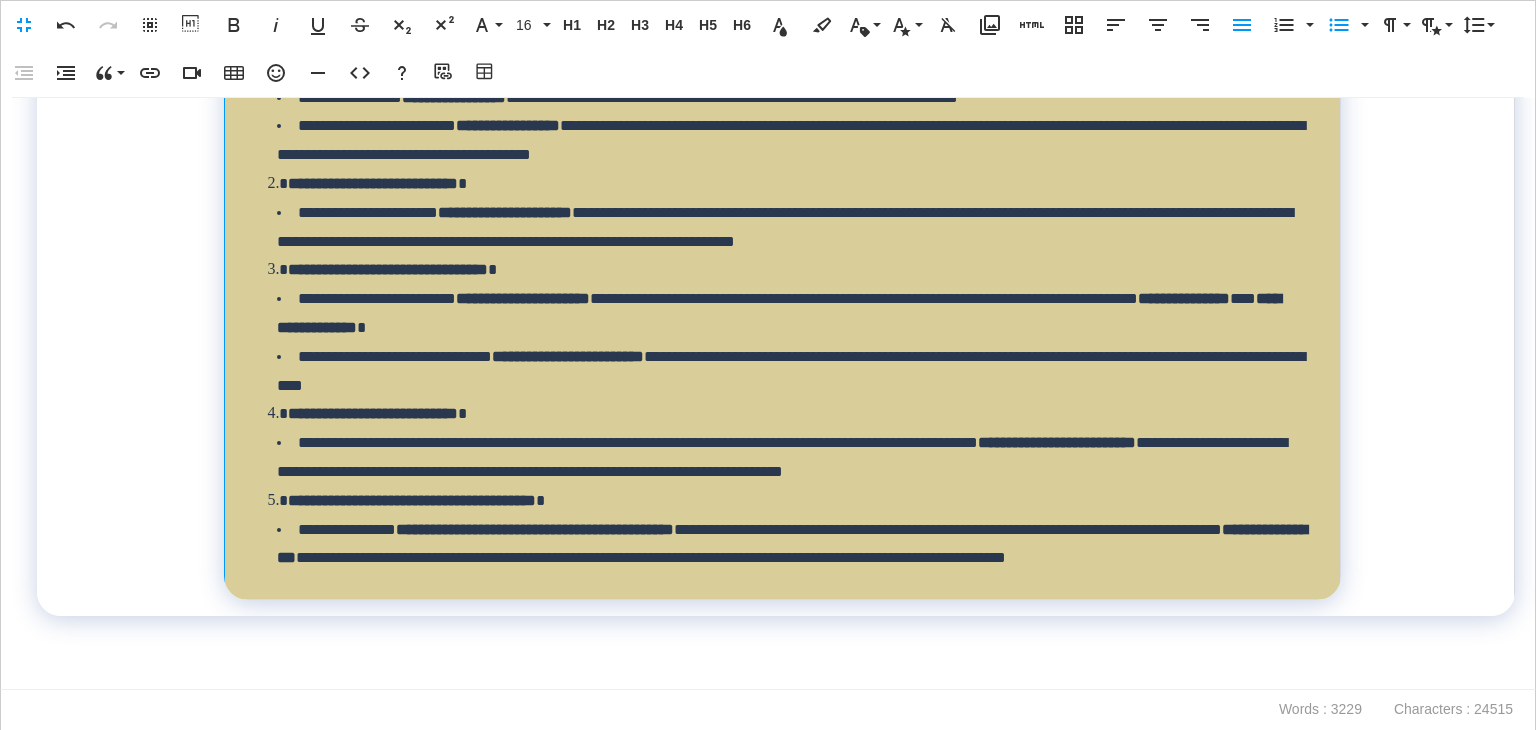click on "**********" at bounding box center [792, 228] 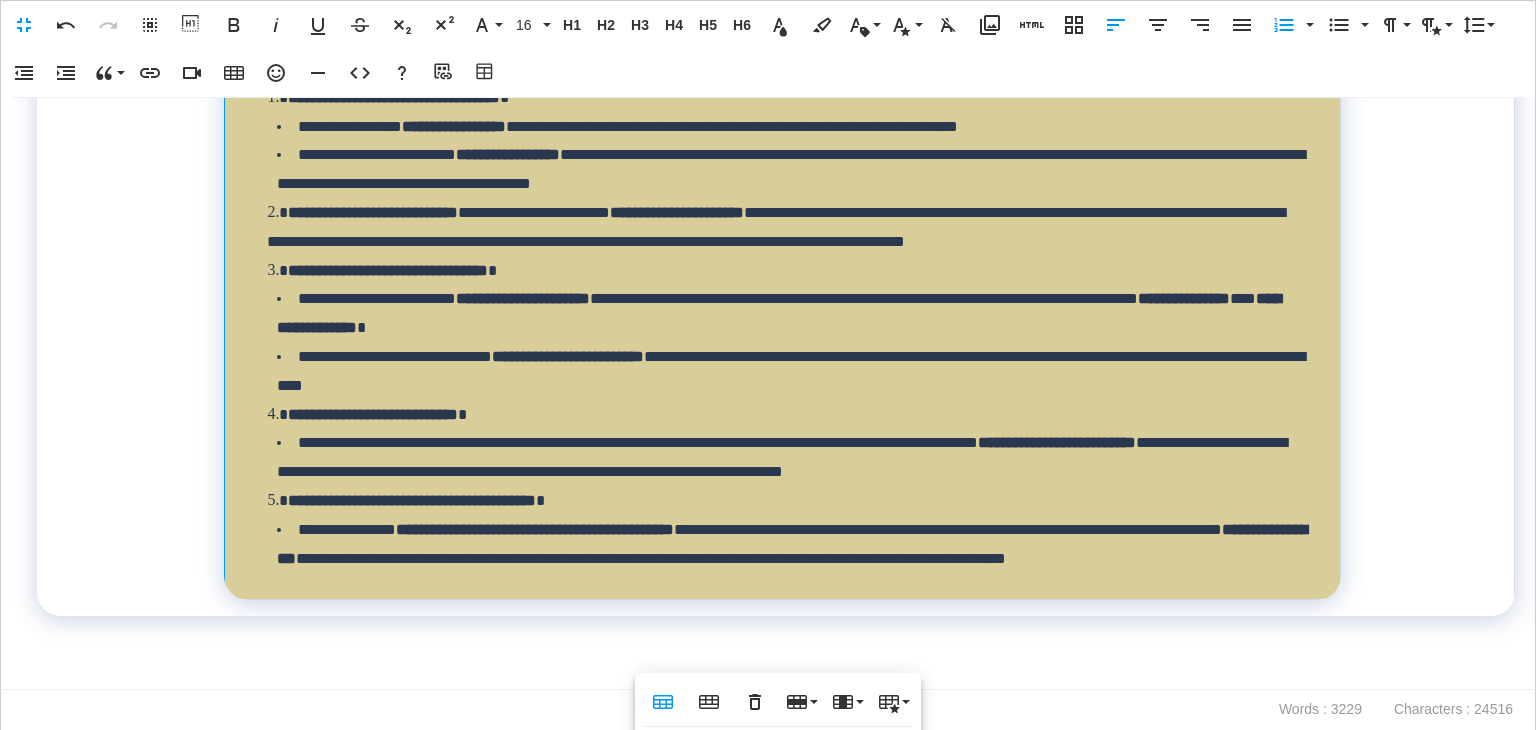 scroll, scrollTop: 11660, scrollLeft: 0, axis: vertical 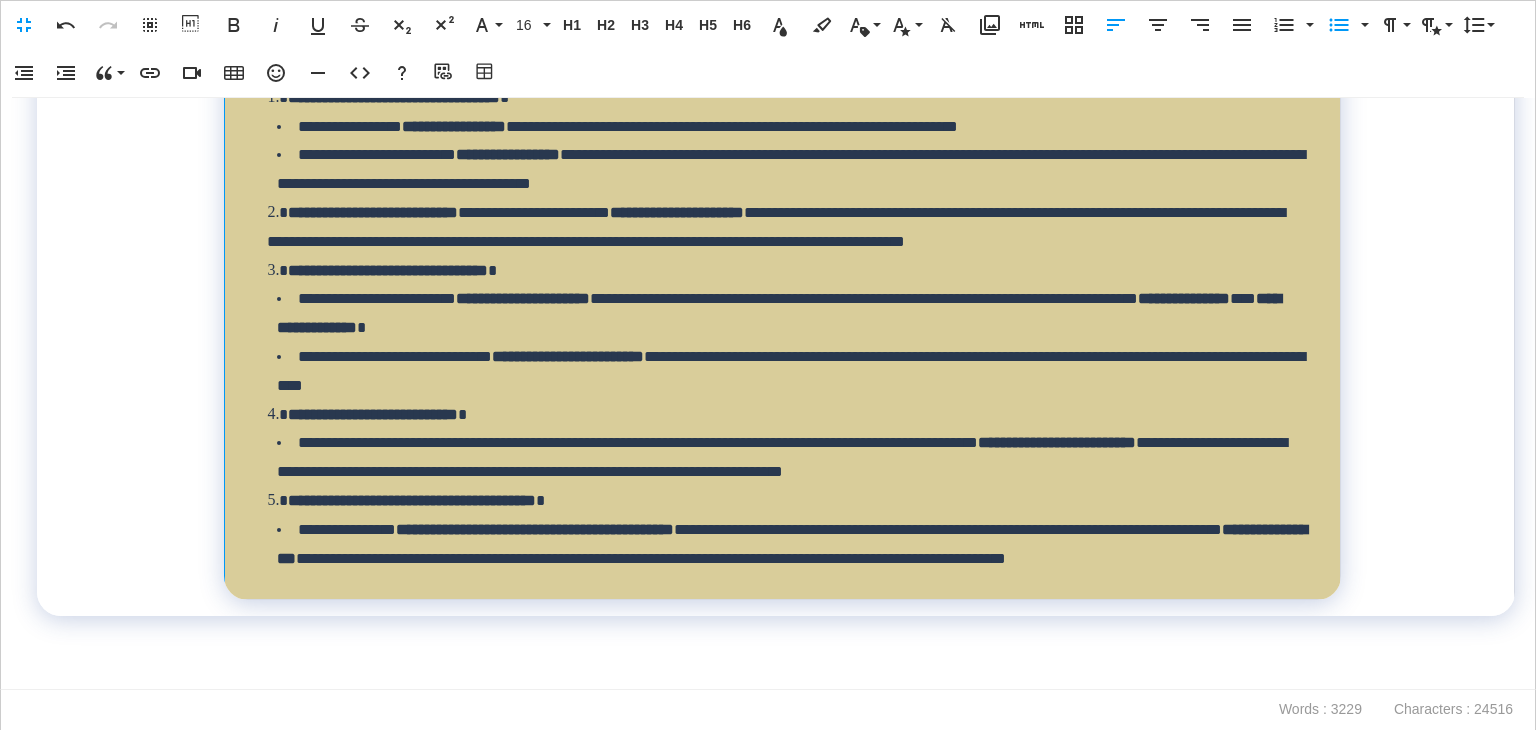 click on "**********" at bounding box center (792, 458) 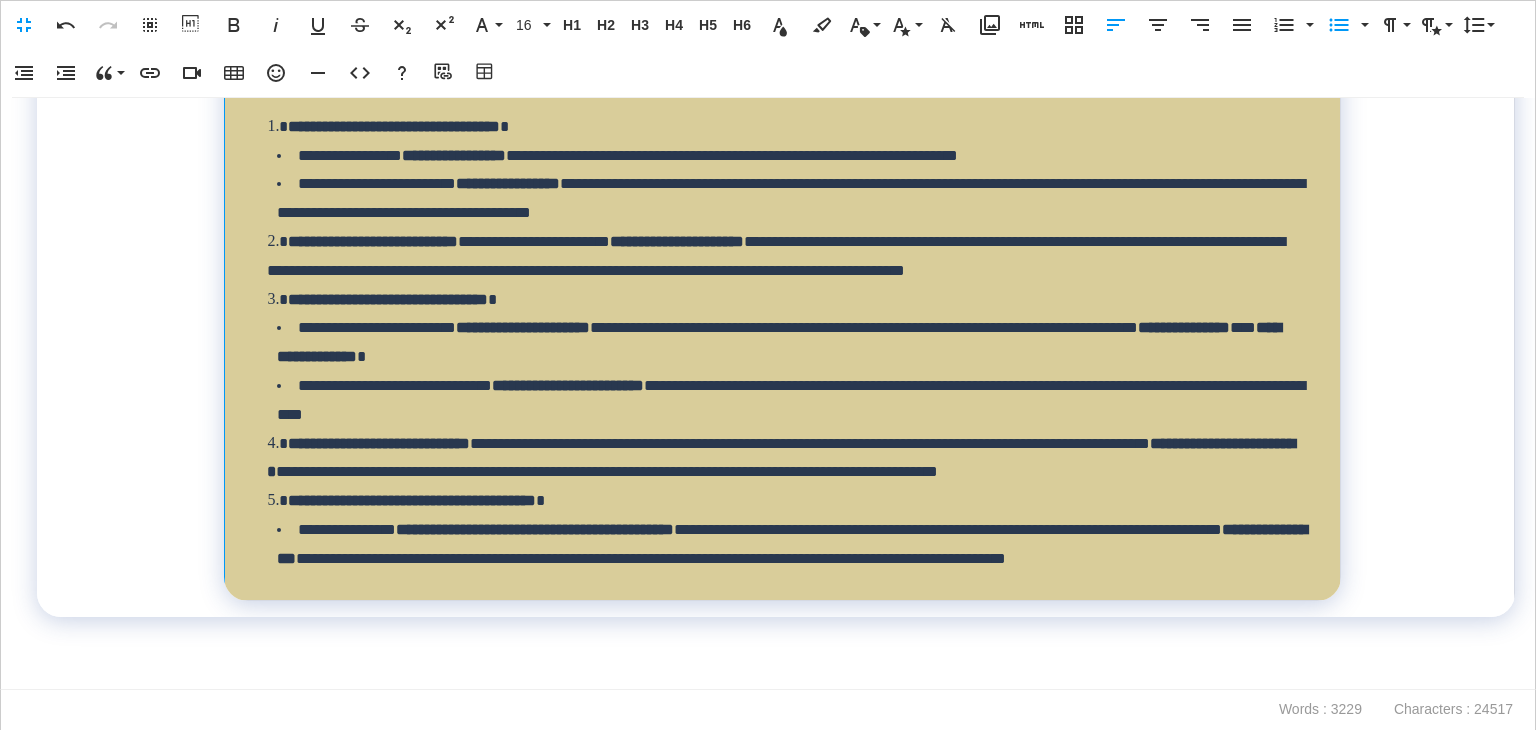 click on "**********" at bounding box center (792, 545) 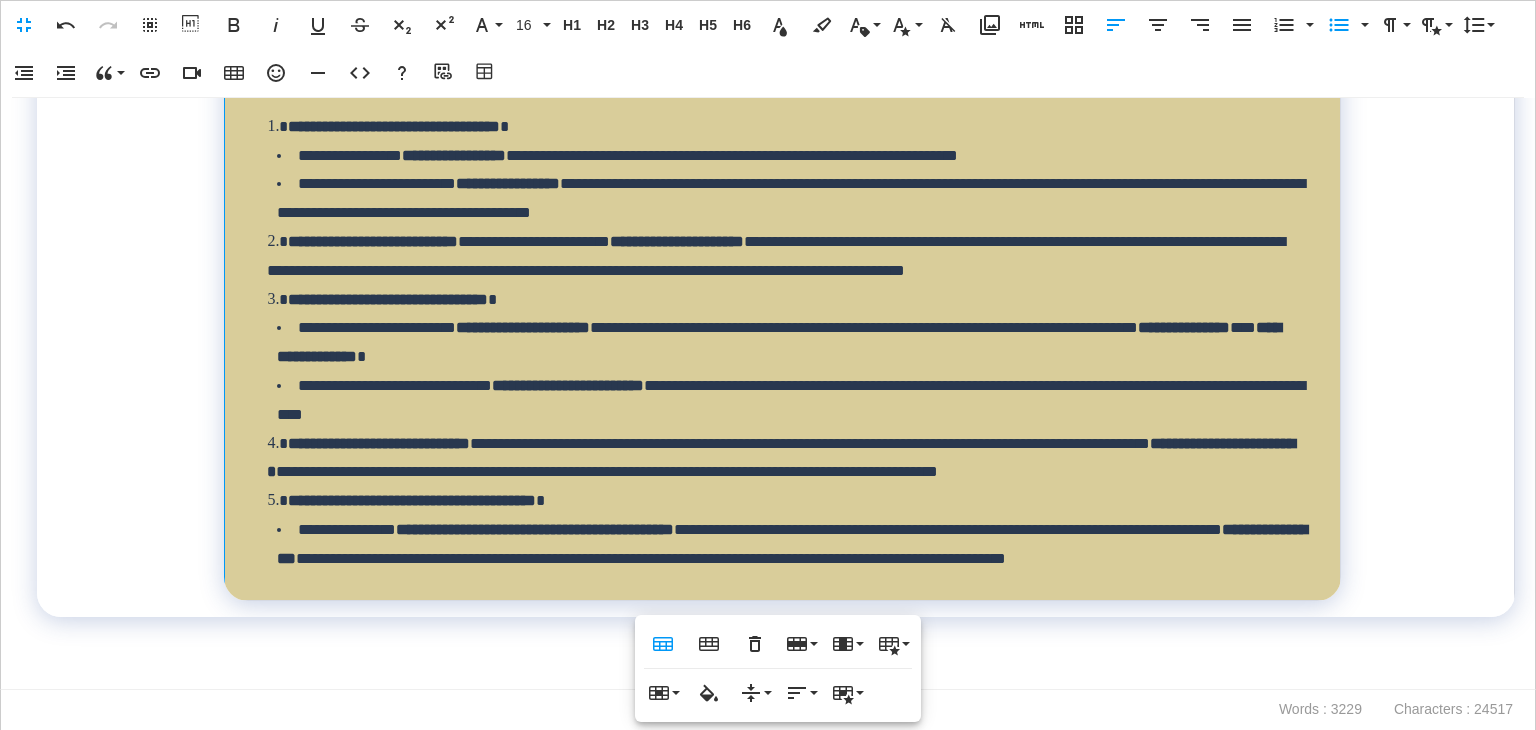 click on "**********" at bounding box center (792, 544) 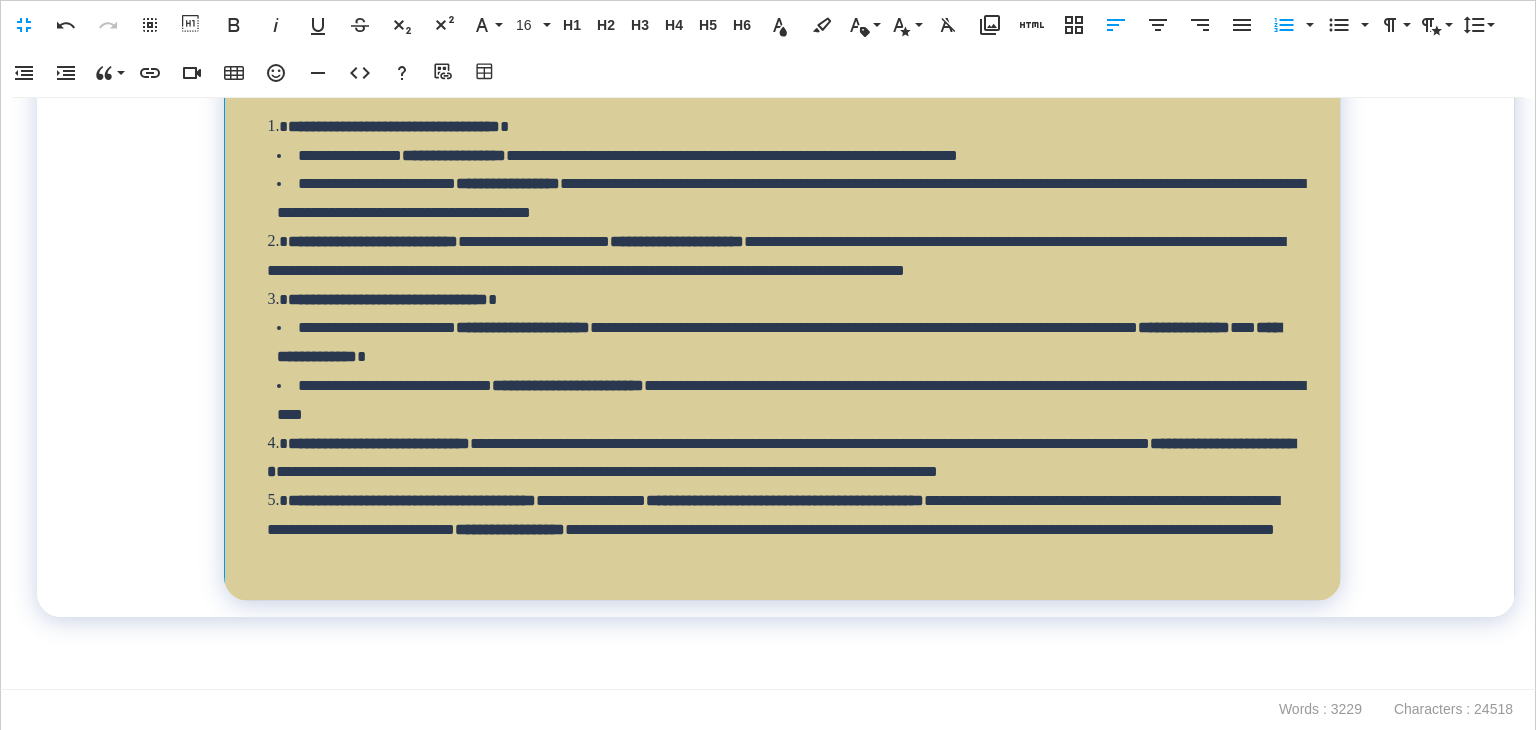 click on "**********" at bounding box center (782, 297) 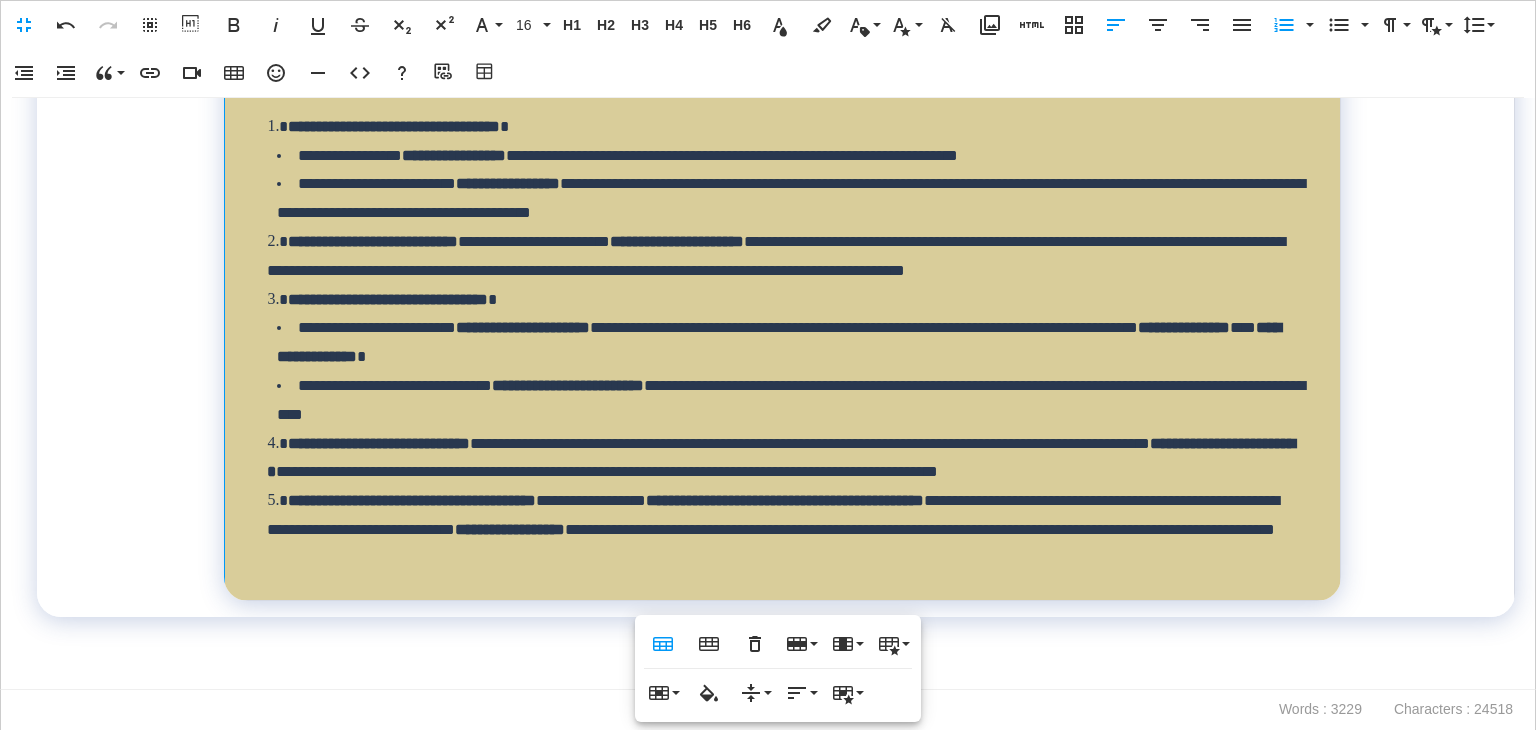 scroll, scrollTop: 11636, scrollLeft: 0, axis: vertical 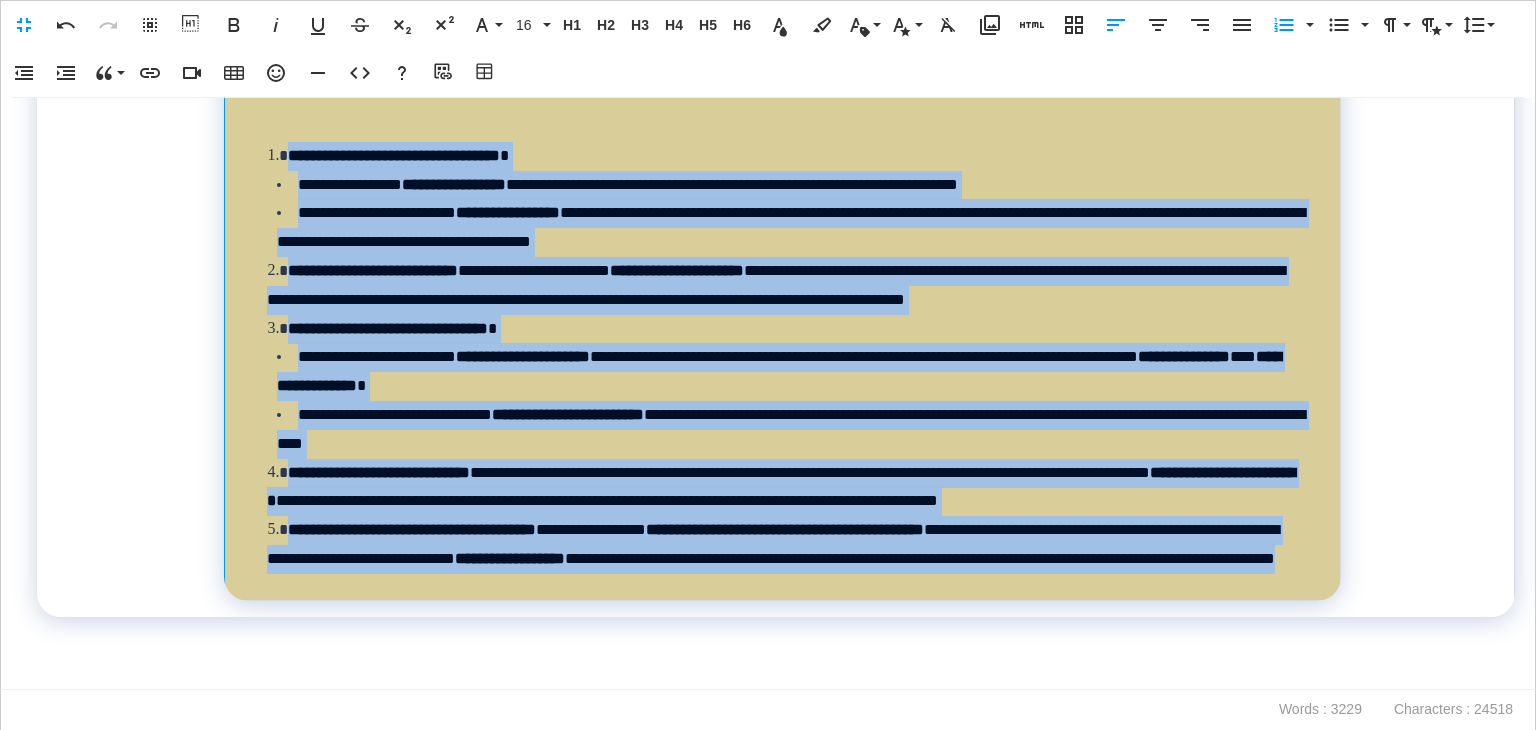drag, startPoint x: 796, startPoint y: 565, endPoint x: 751, endPoint y: 183, distance: 384.6414 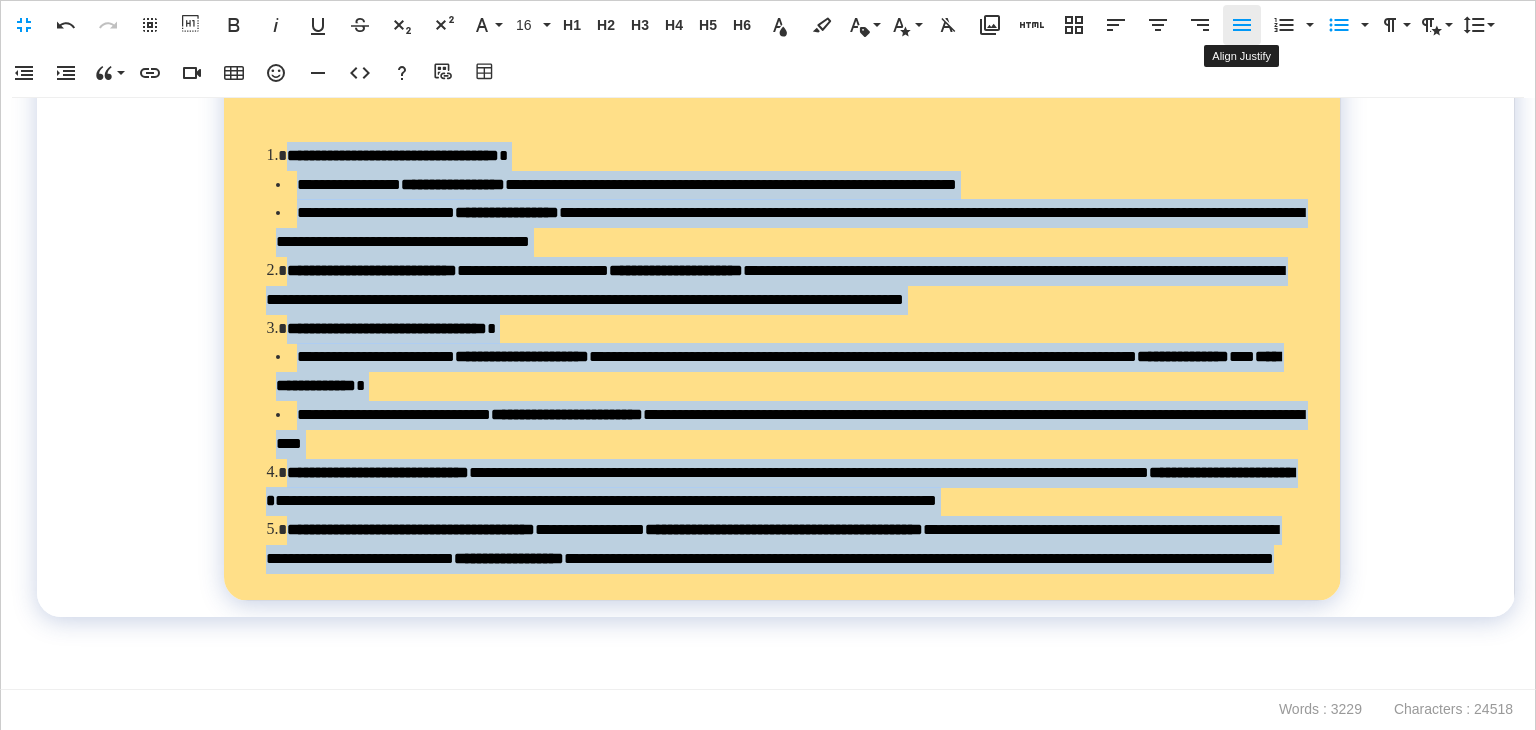 click 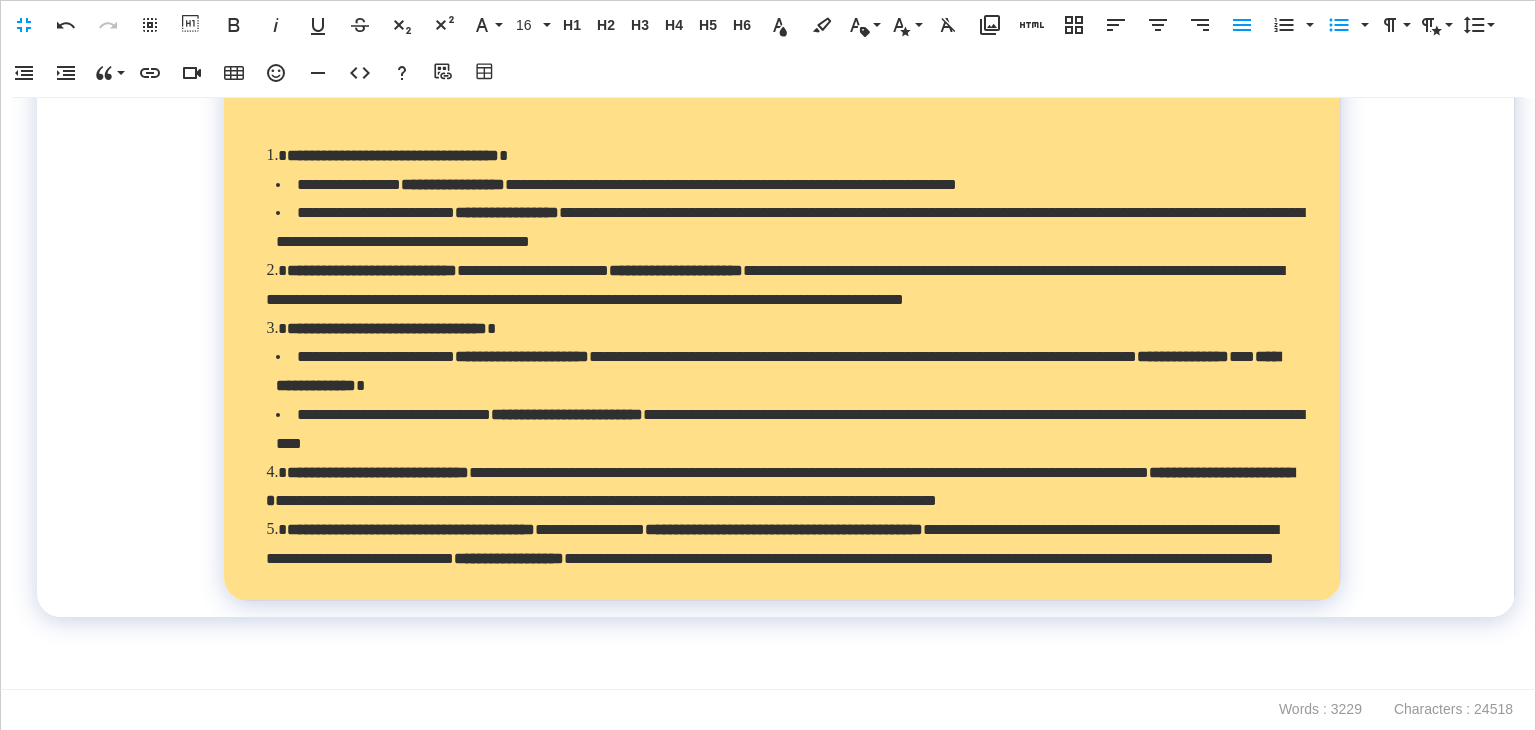 click on "**********" at bounding box center (776, 286) 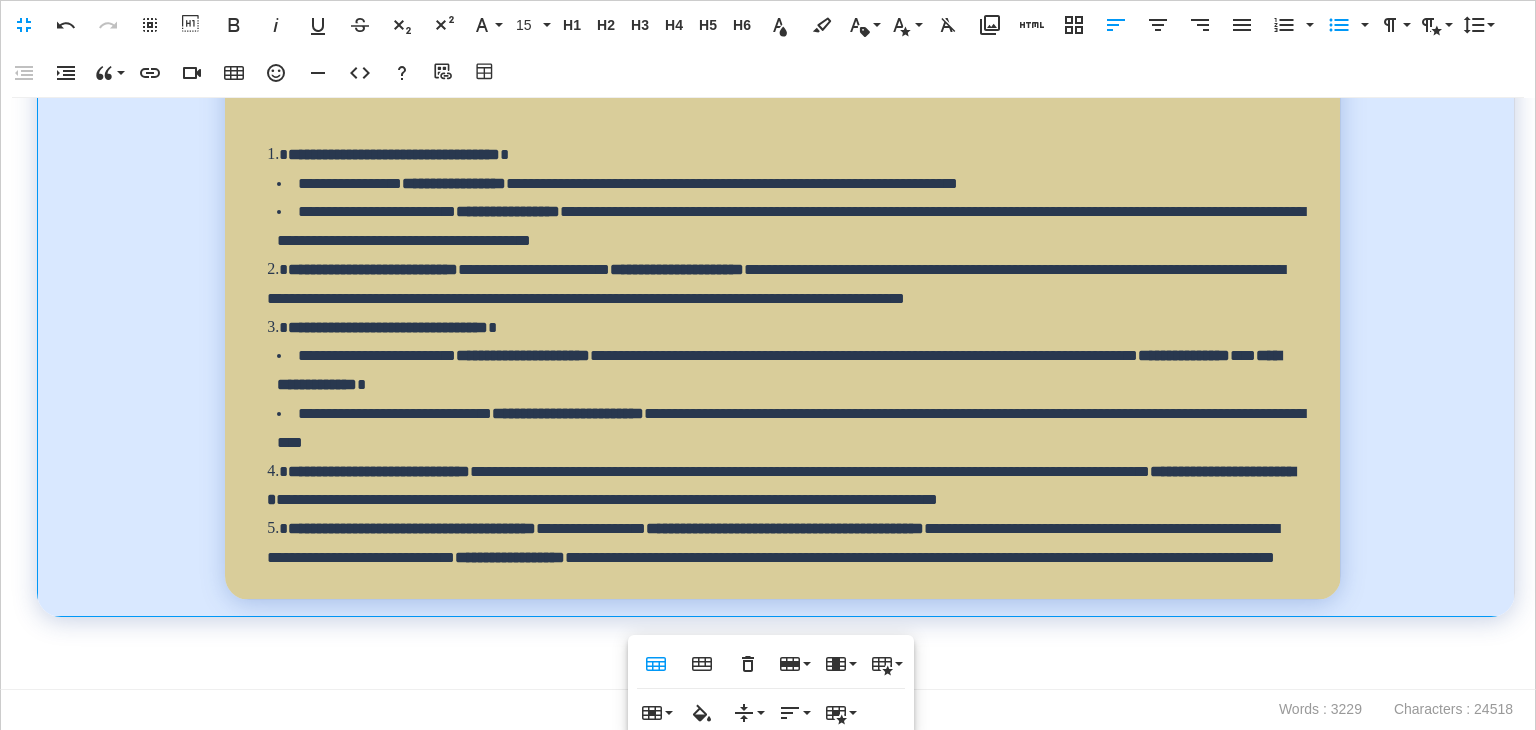 scroll, scrollTop: 11636, scrollLeft: 0, axis: vertical 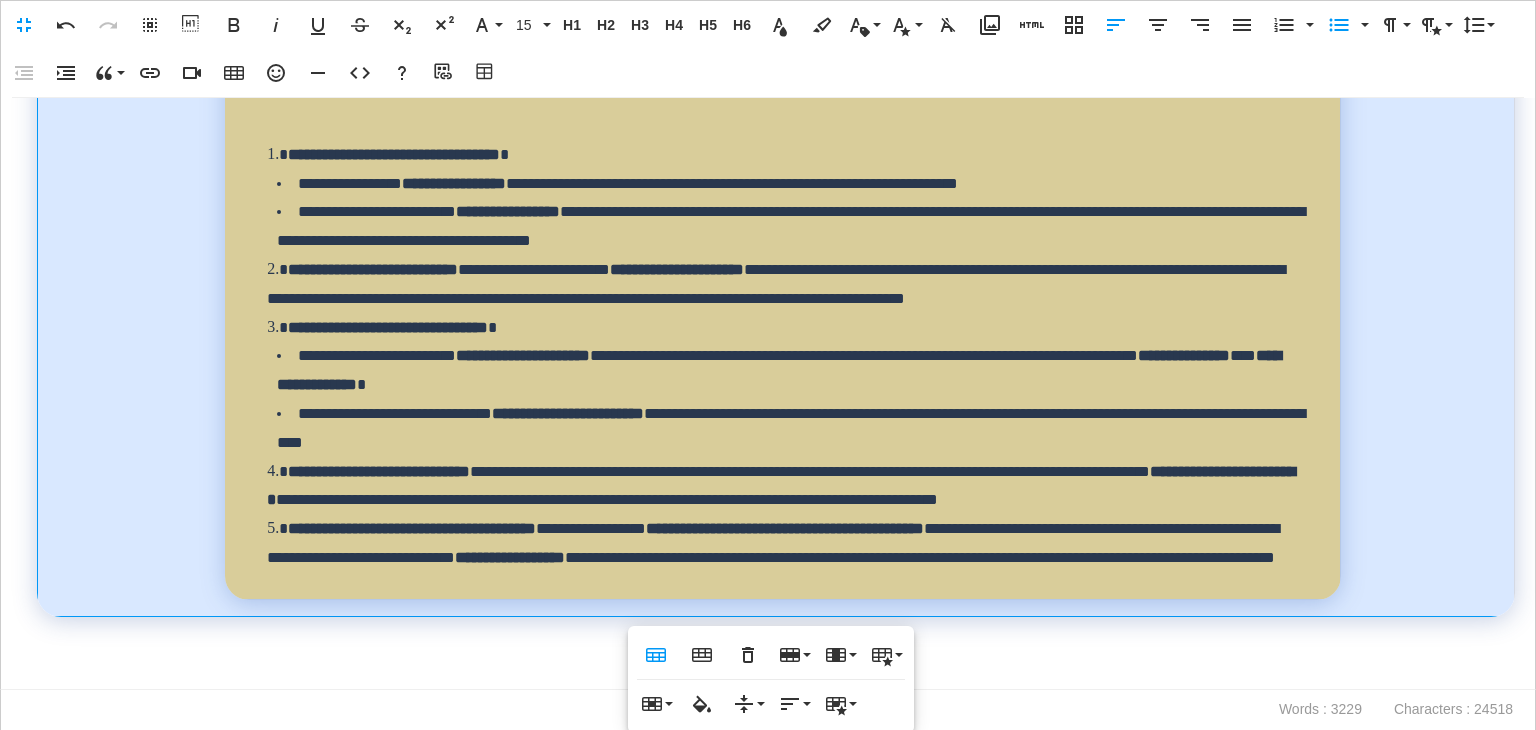 click at bounding box center (776, 675) 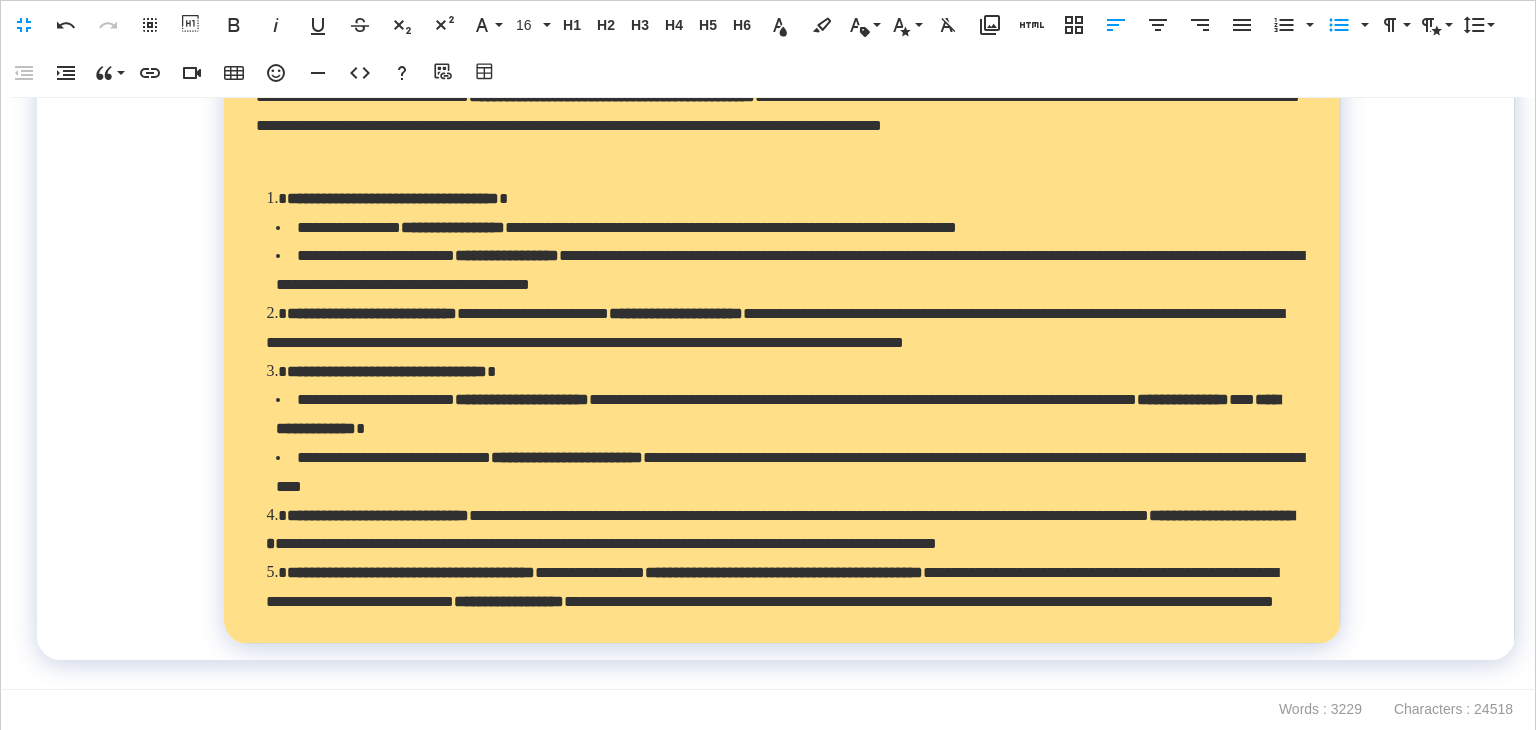scroll, scrollTop: 11191, scrollLeft: 0, axis: vertical 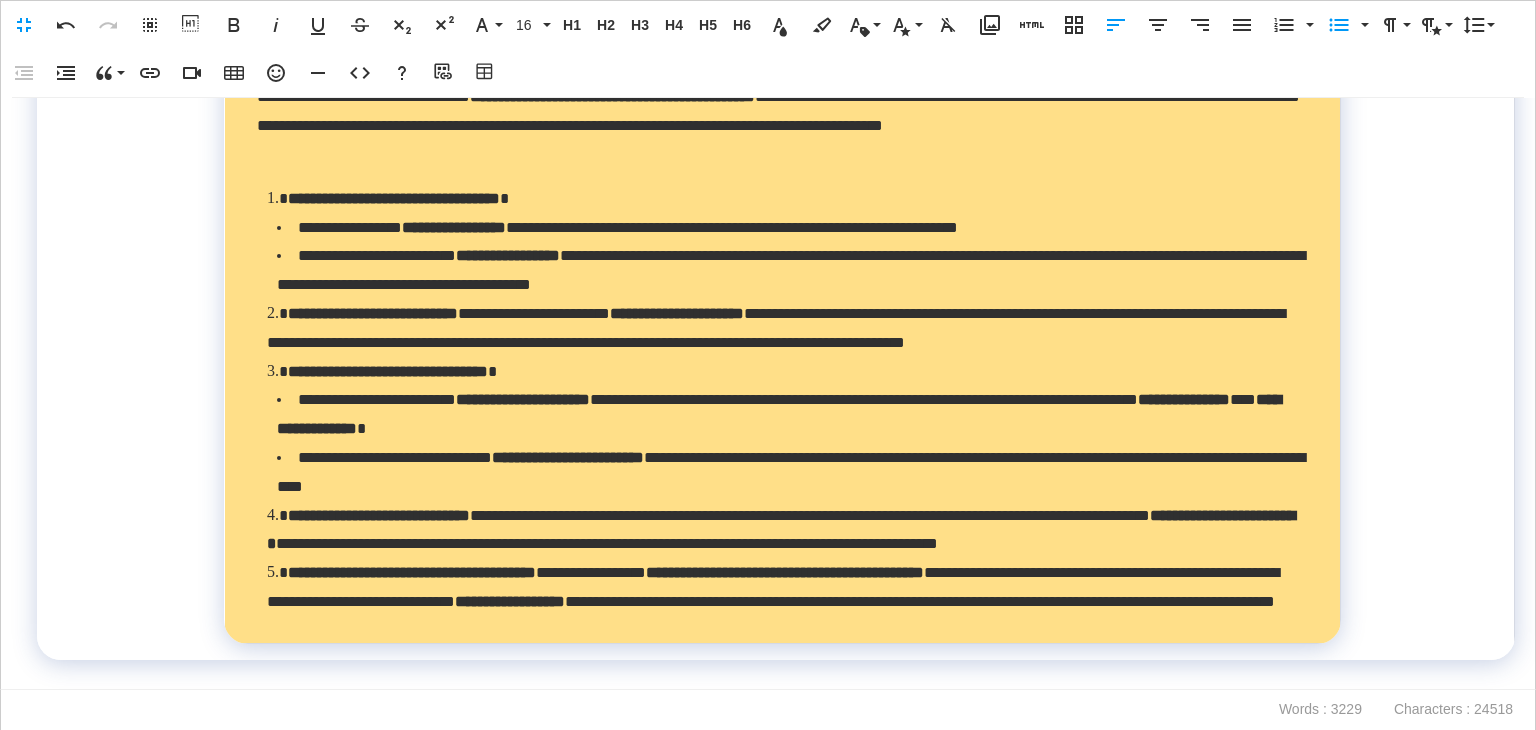 drag, startPoint x: 582, startPoint y: 257, endPoint x: 1001, endPoint y: 242, distance: 419.2684 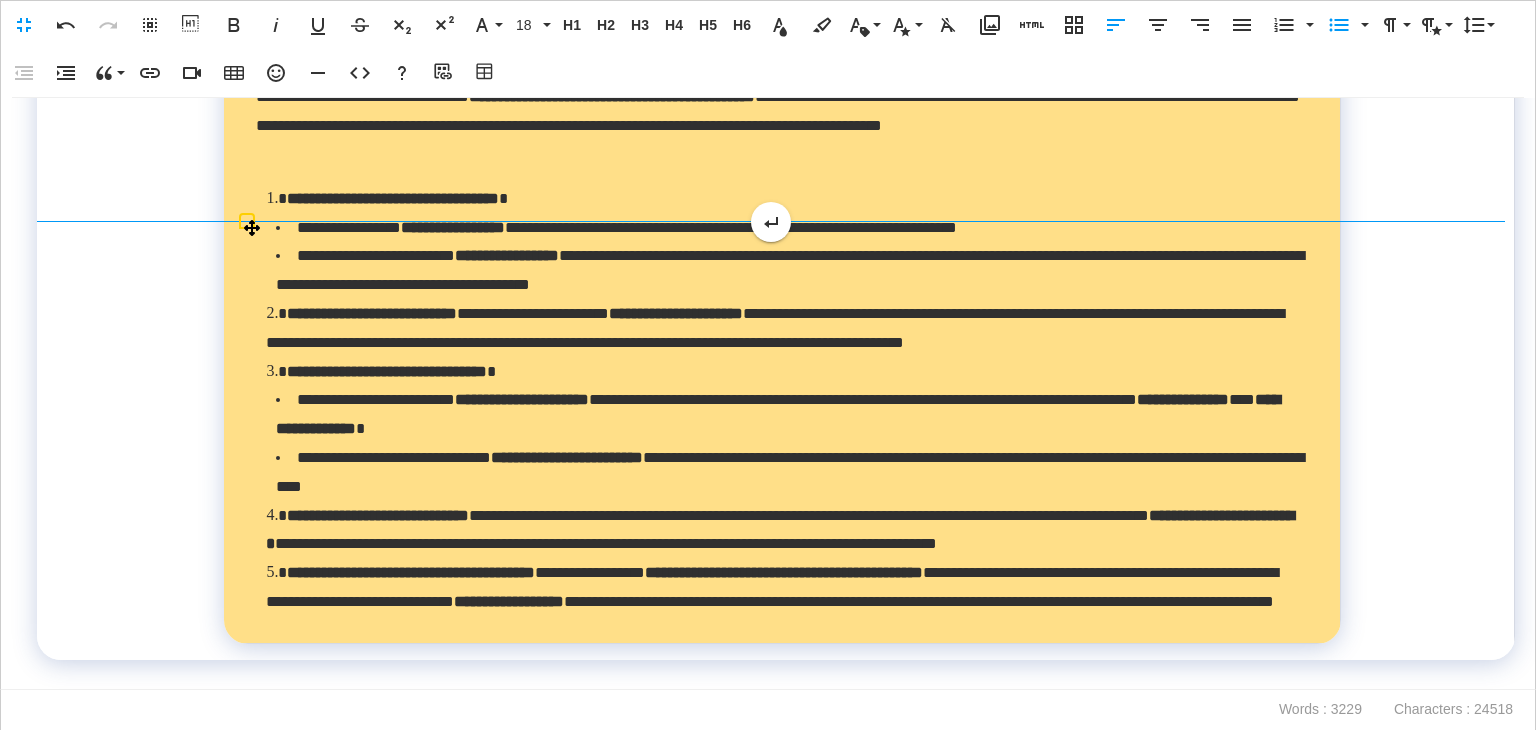copy on "**********" 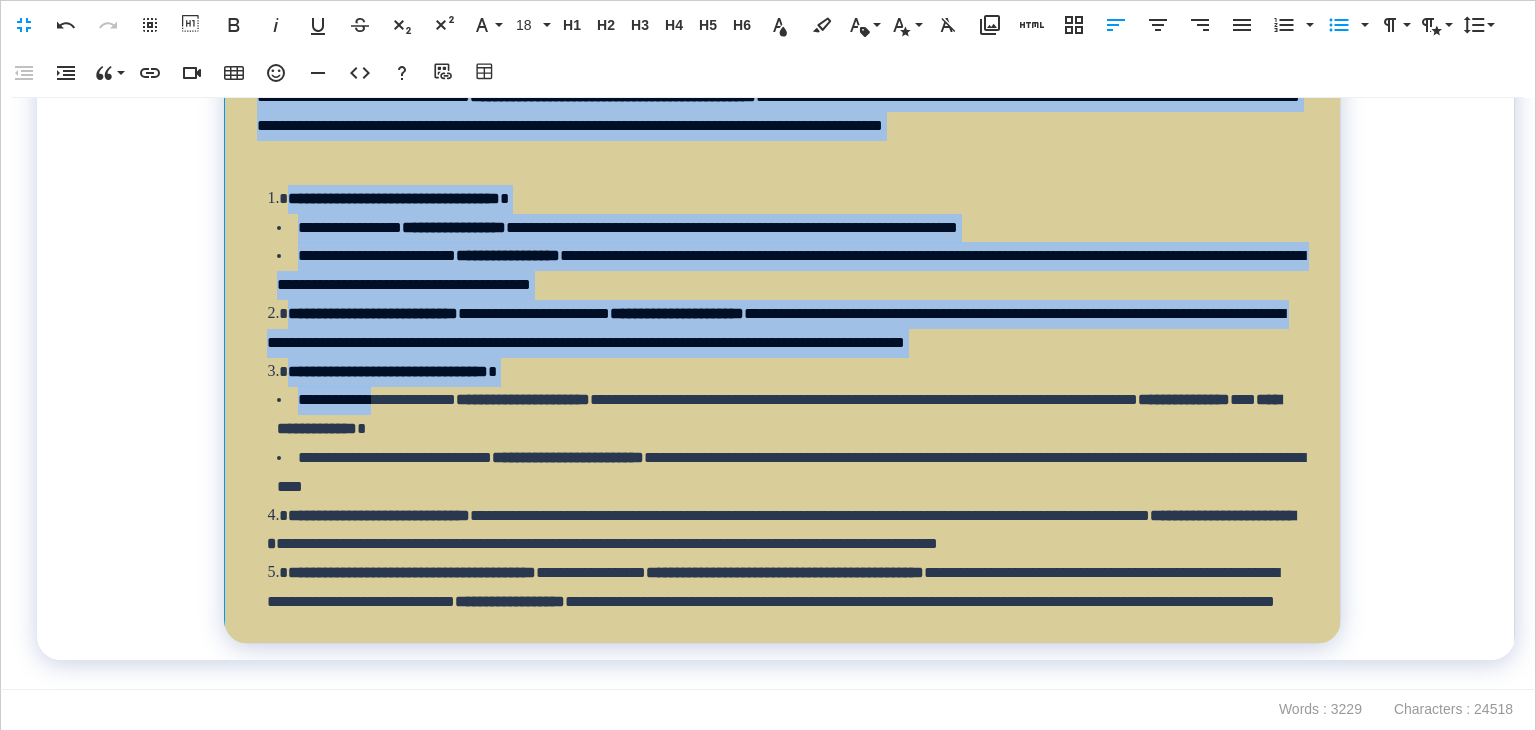 scroll, scrollTop: 11592, scrollLeft: 0, axis: vertical 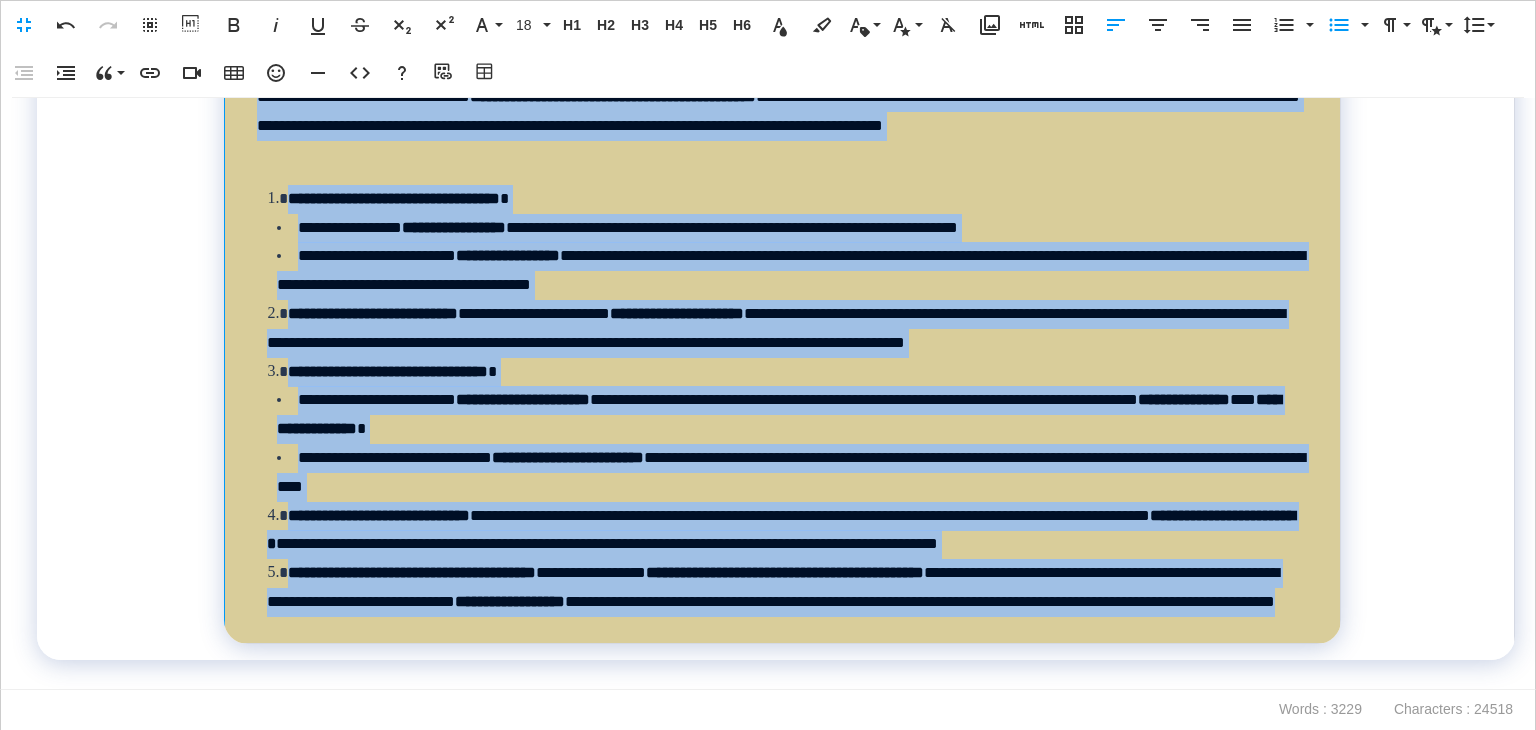 drag, startPoint x: 258, startPoint y: 312, endPoint x: 761, endPoint y: 622, distance: 590.8545 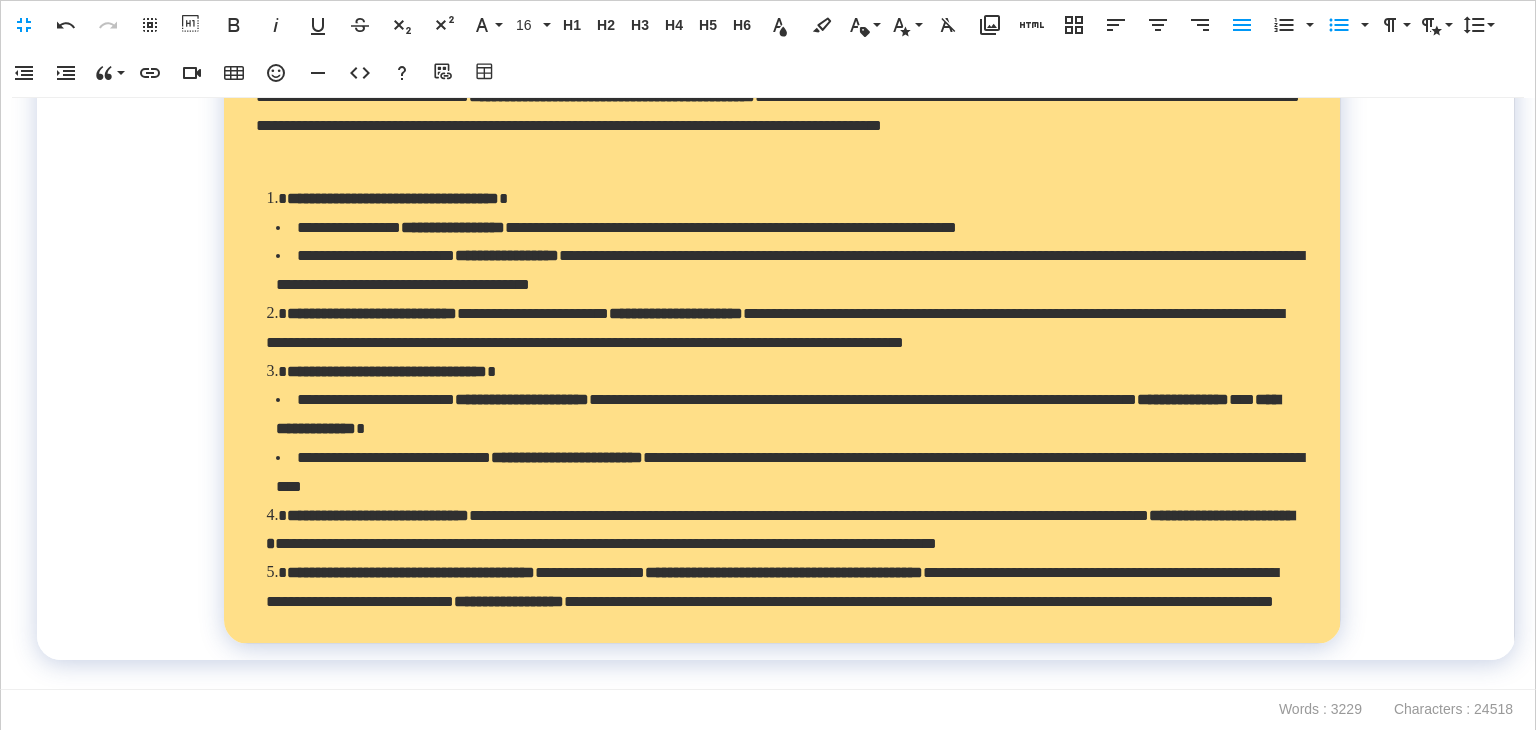 scroll, scrollTop: 11044, scrollLeft: 0, axis: vertical 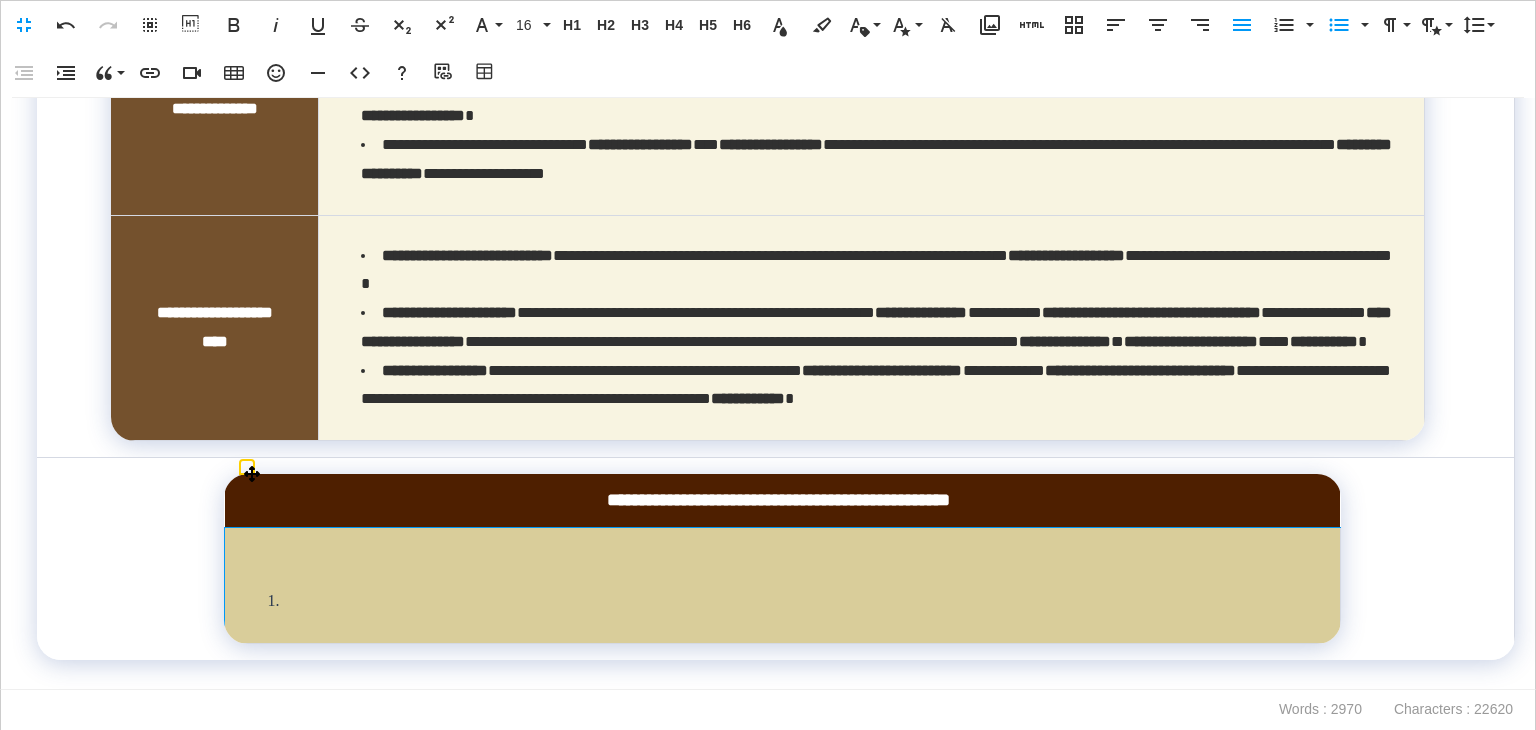 click at bounding box center (787, 602) 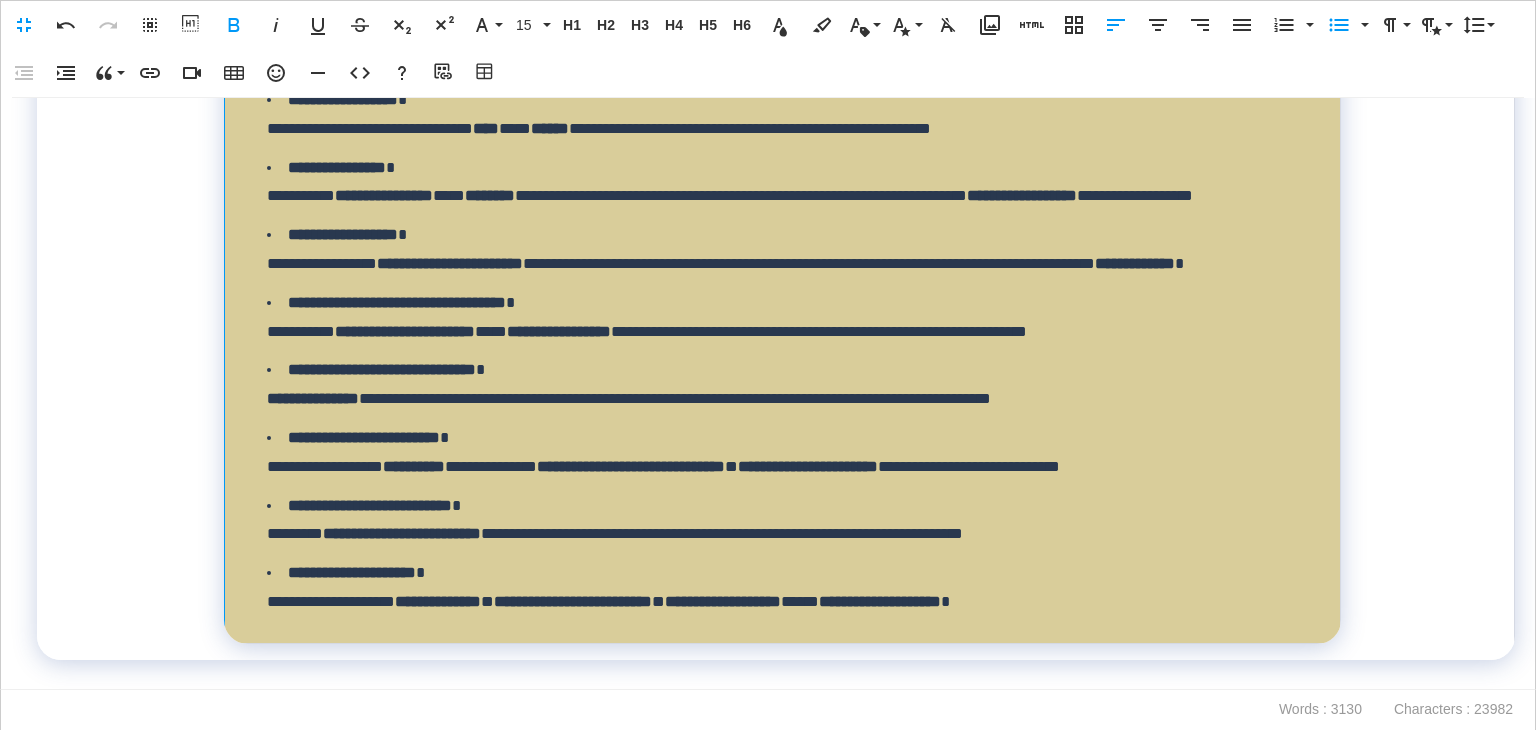 scroll, scrollTop: 11396, scrollLeft: 0, axis: vertical 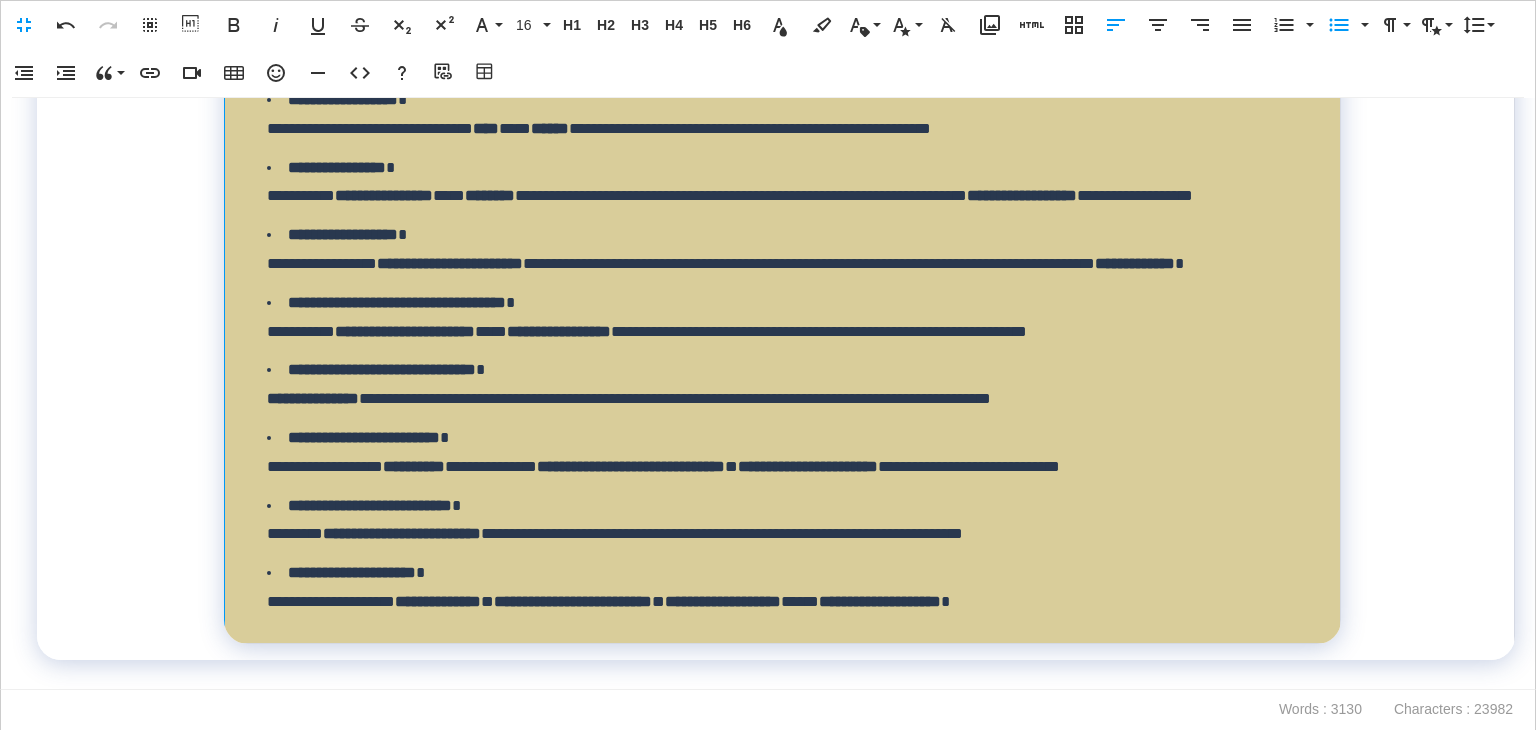 click on "**********" at bounding box center (782, 317) 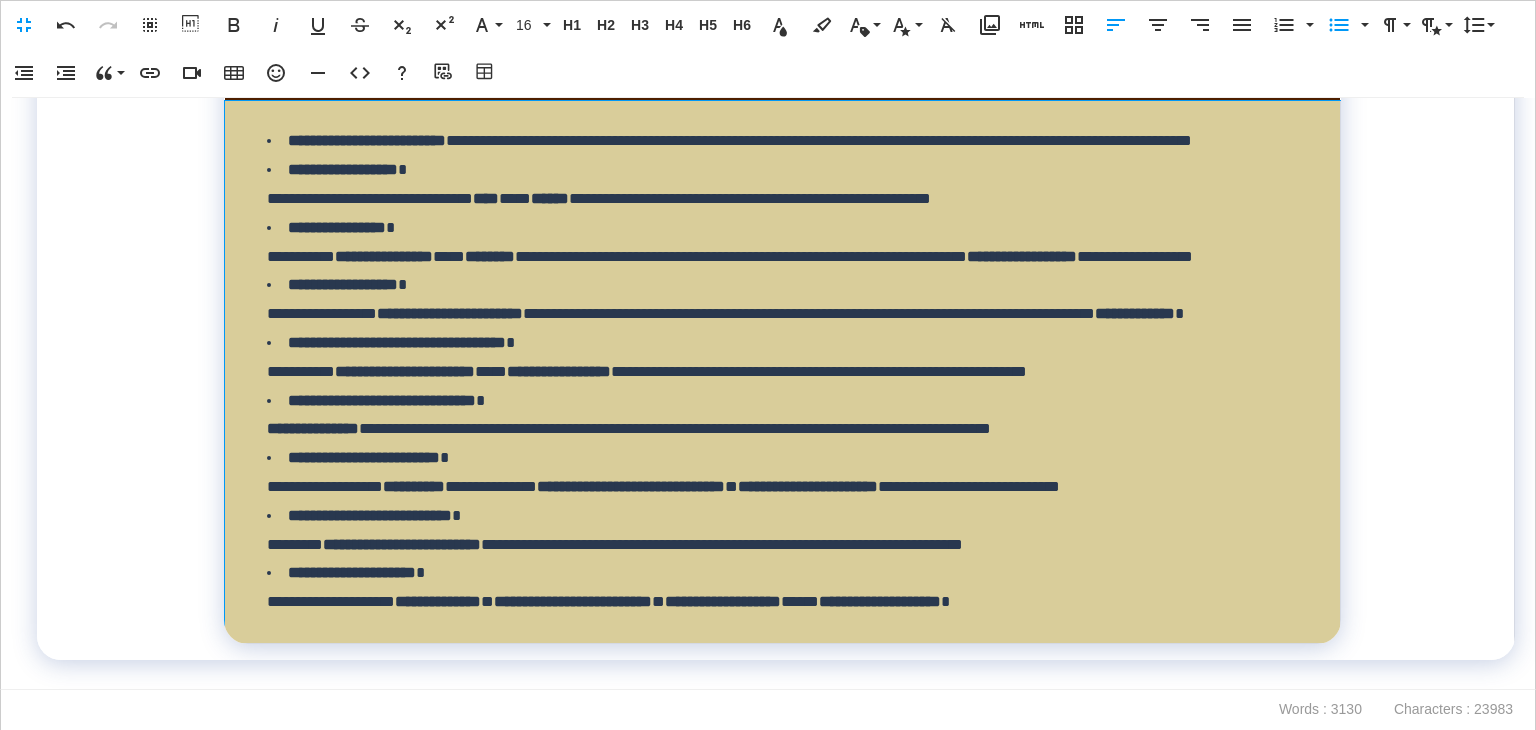 click on "**********" at bounding box center [599, 184] 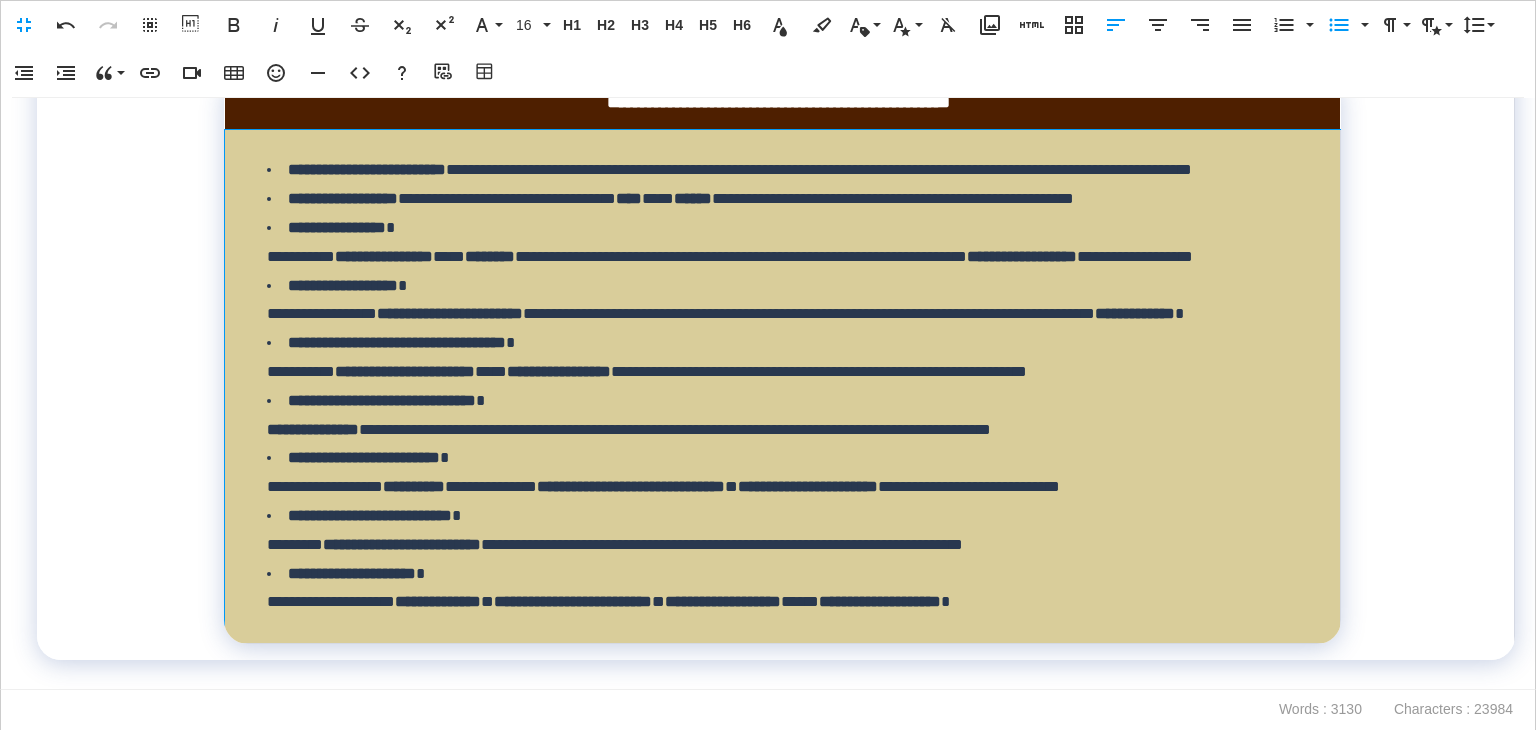 click on "**********" at bounding box center [730, 242] 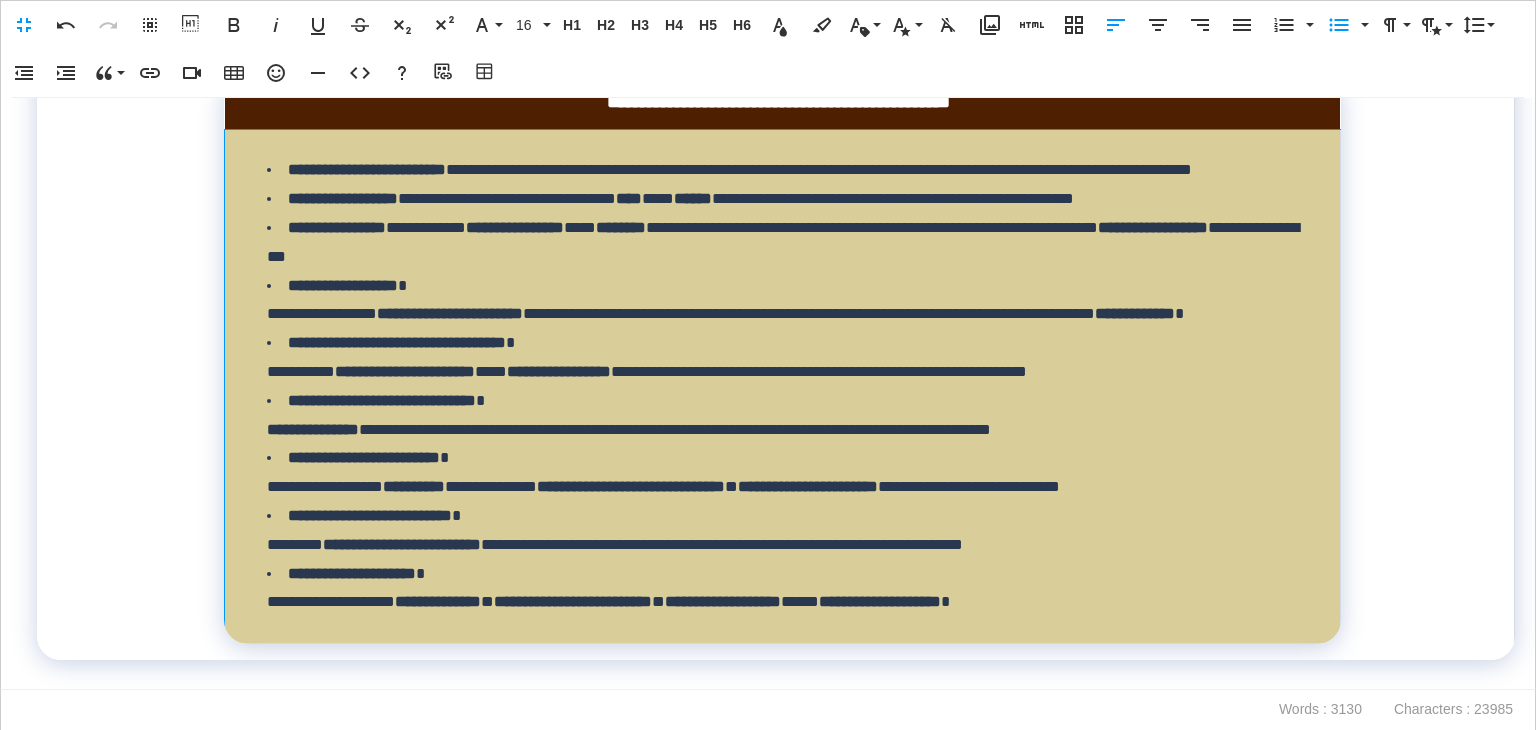 click on "**********" at bounding box center [725, 300] 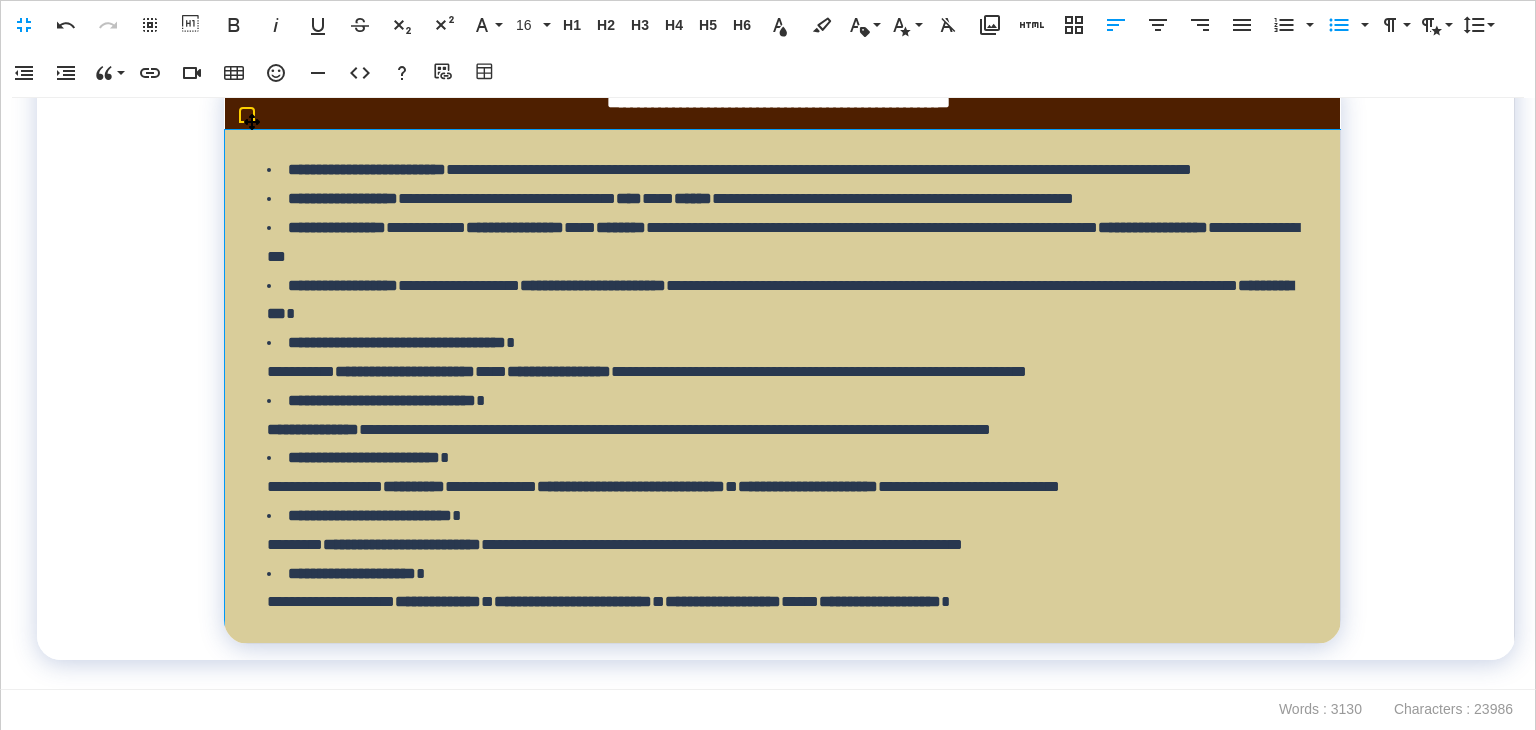 click on "**********" at bounding box center (647, 357) 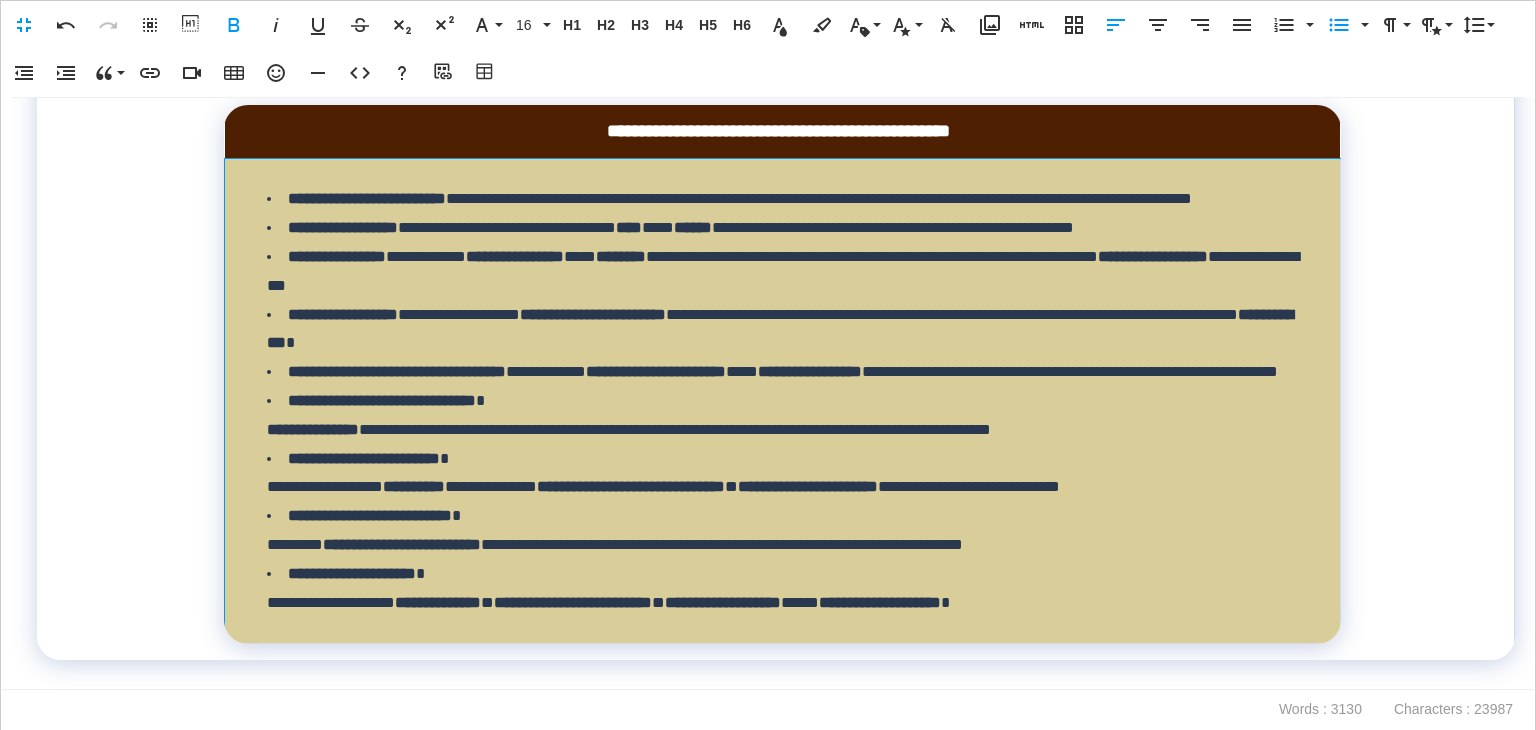 click on "**********" at bounding box center (313, 429) 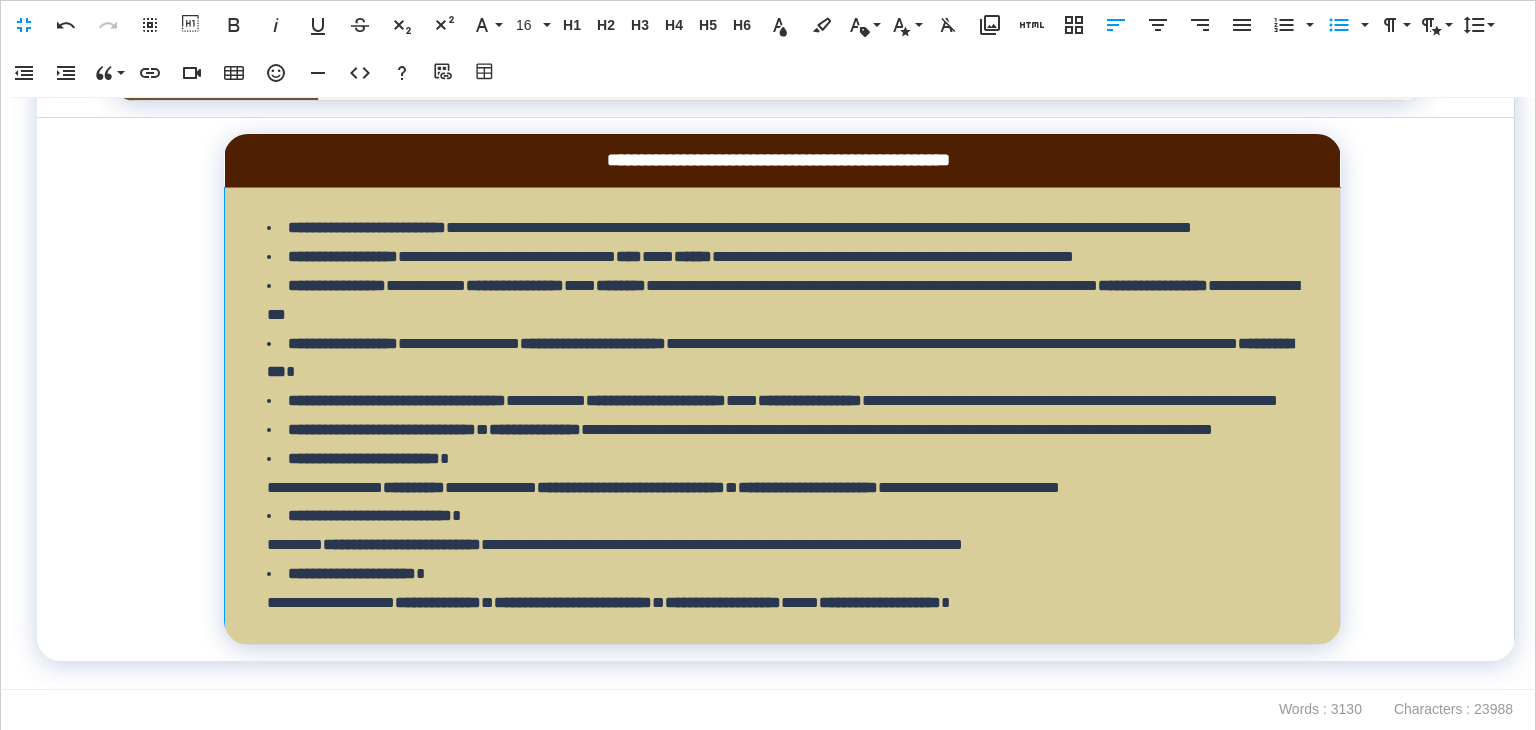click on "**********" at bounding box center (663, 473) 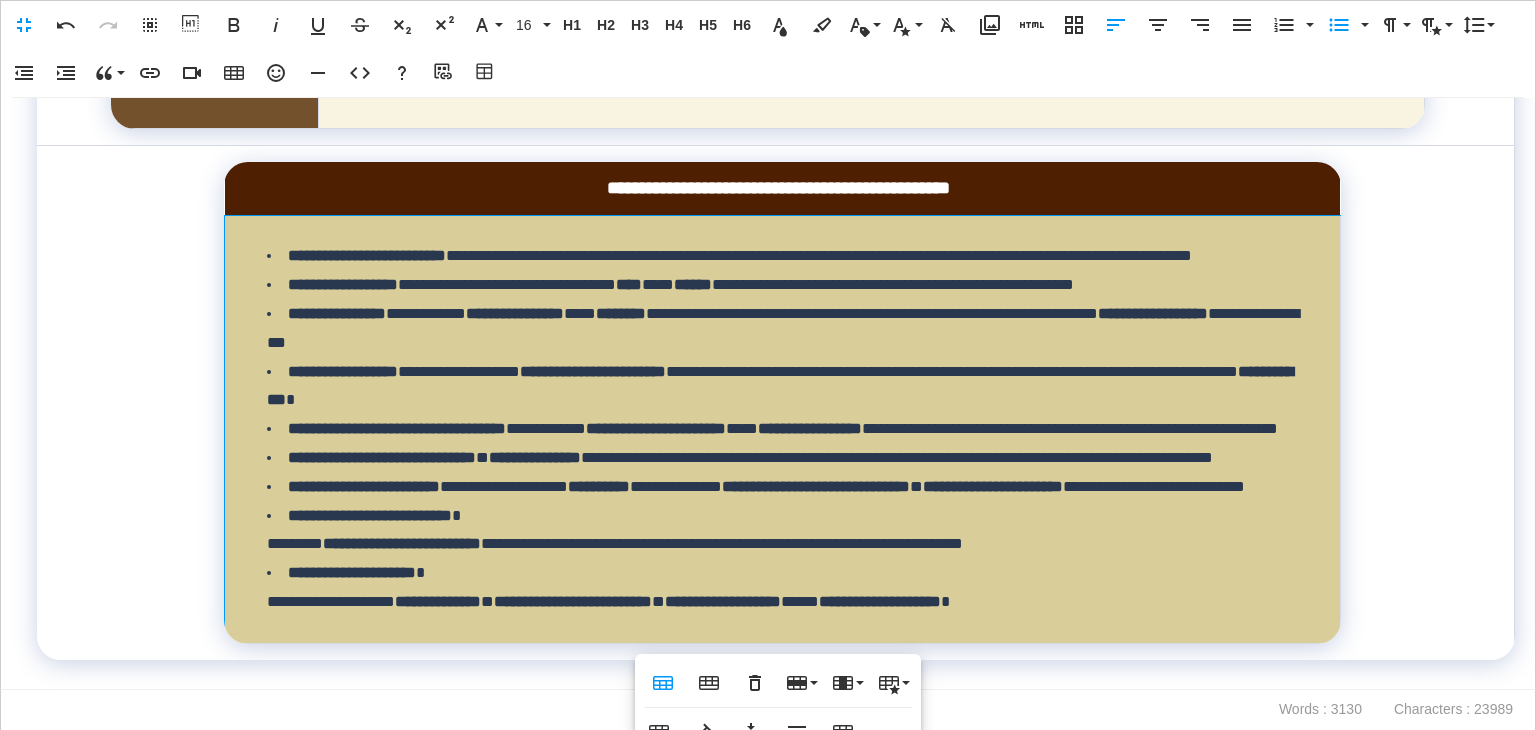 scroll, scrollTop: 11472, scrollLeft: 0, axis: vertical 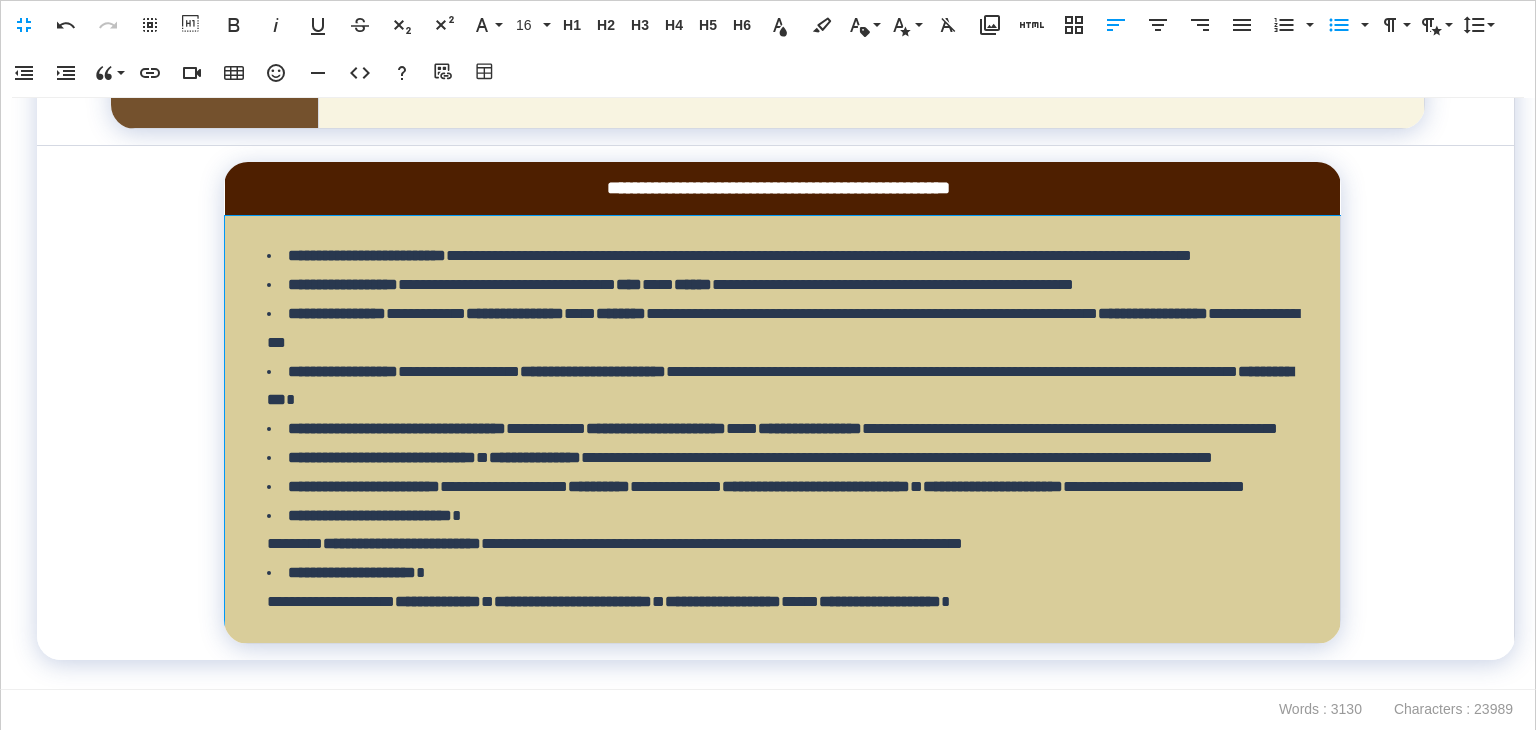 click on "**********" at bounding box center (615, 530) 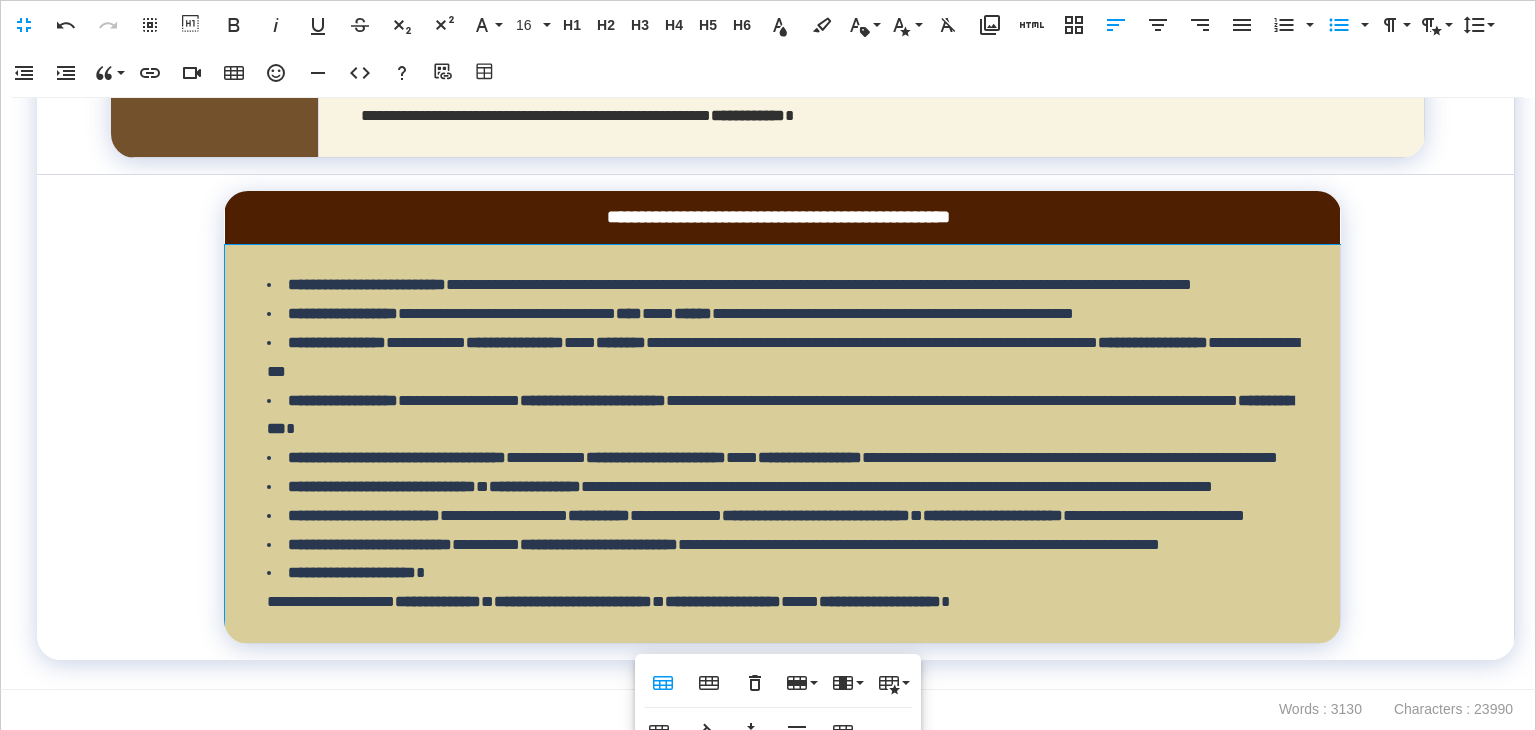 click on "**********" at bounding box center [608, 587] 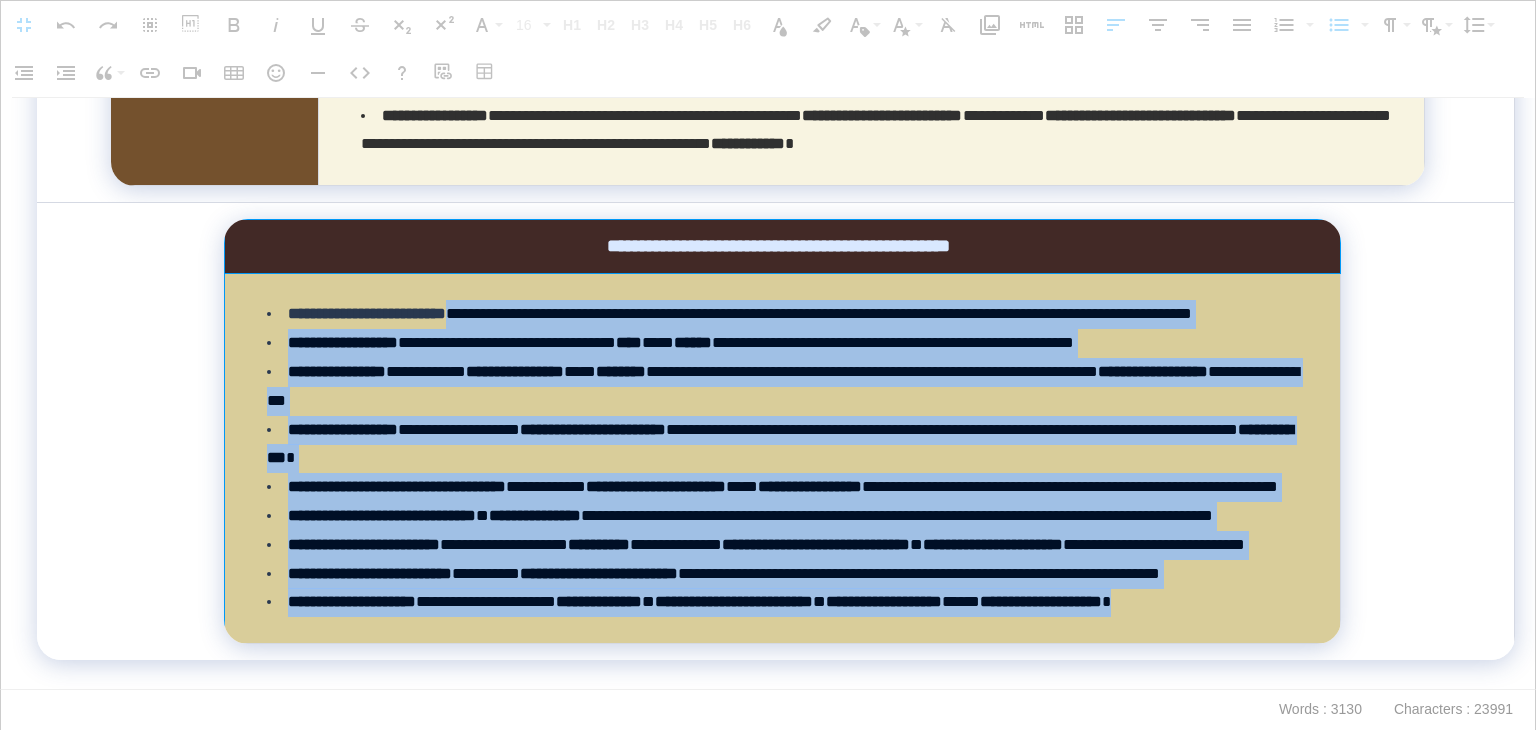scroll, scrollTop: 10972, scrollLeft: 0, axis: vertical 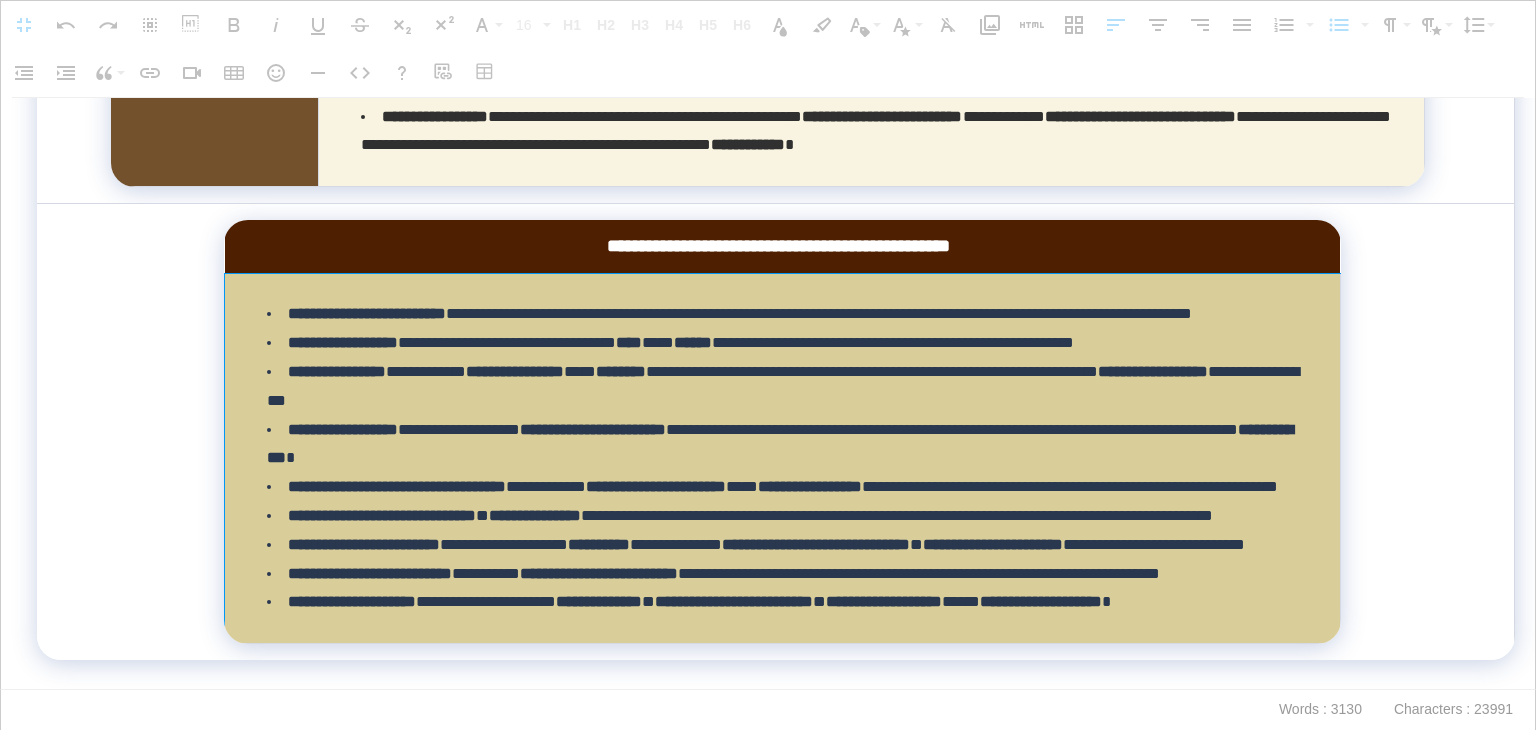 drag, startPoint x: 422, startPoint y: 589, endPoint x: 493, endPoint y: 646, distance: 91.04944 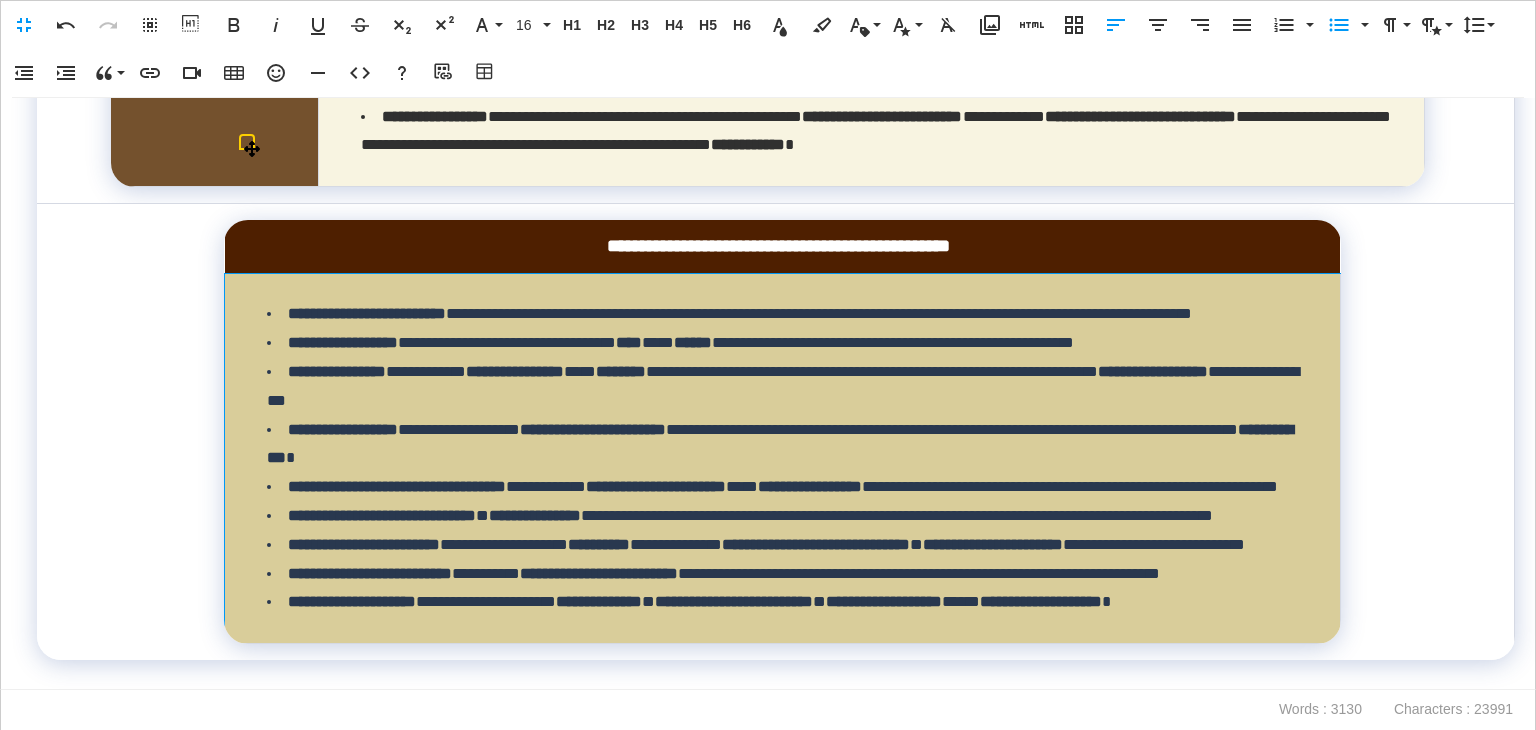 scroll, scrollTop: 11372, scrollLeft: 0, axis: vertical 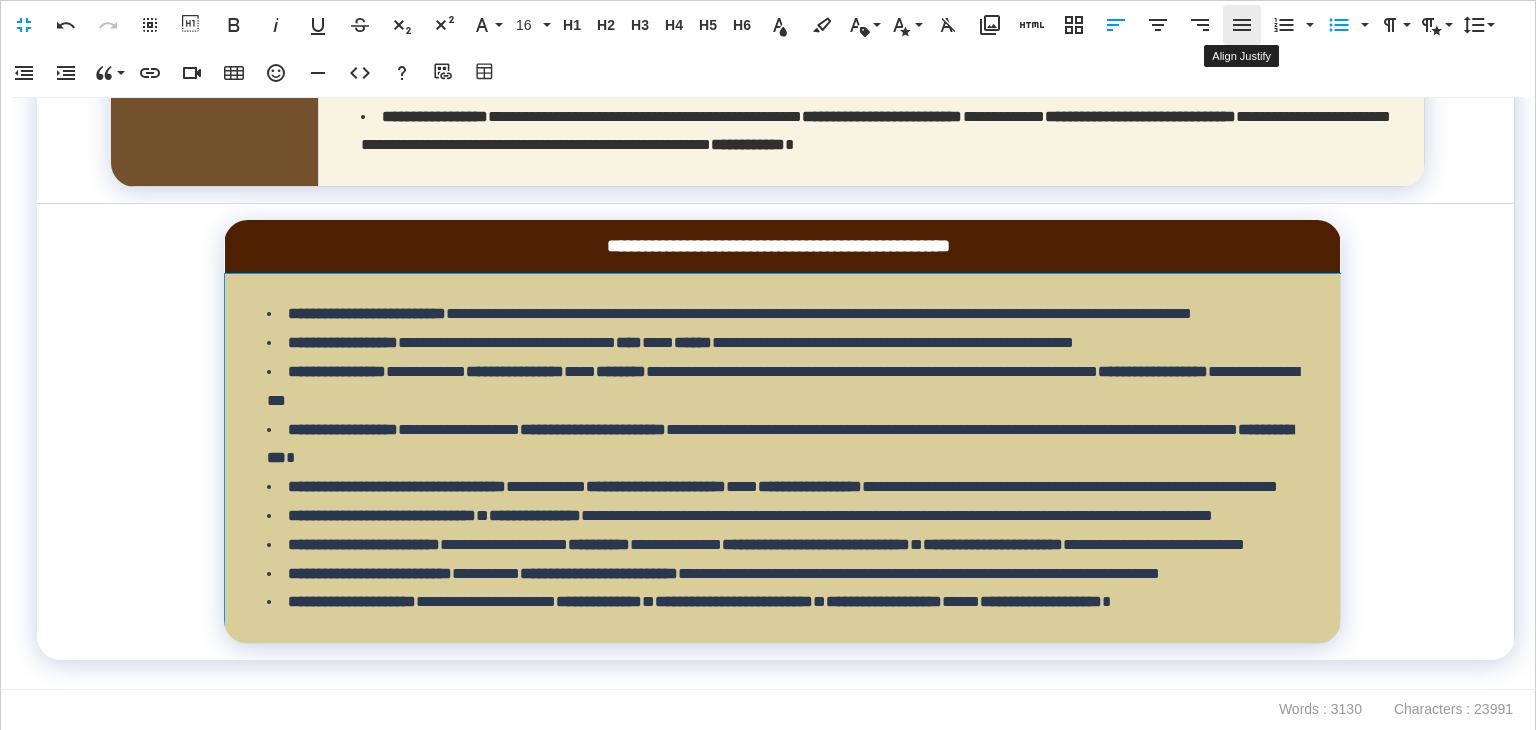 click 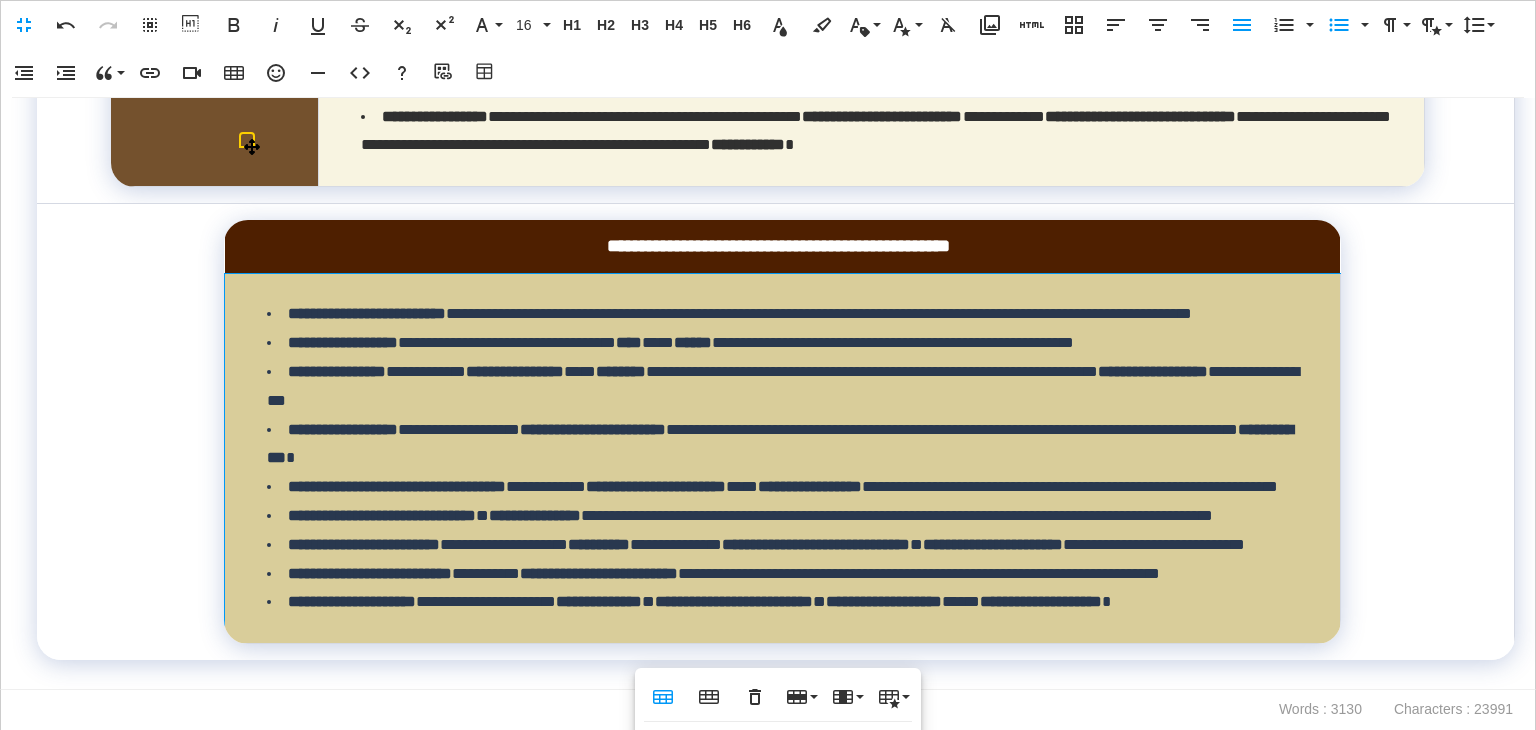 scroll, scrollTop: 11472, scrollLeft: 0, axis: vertical 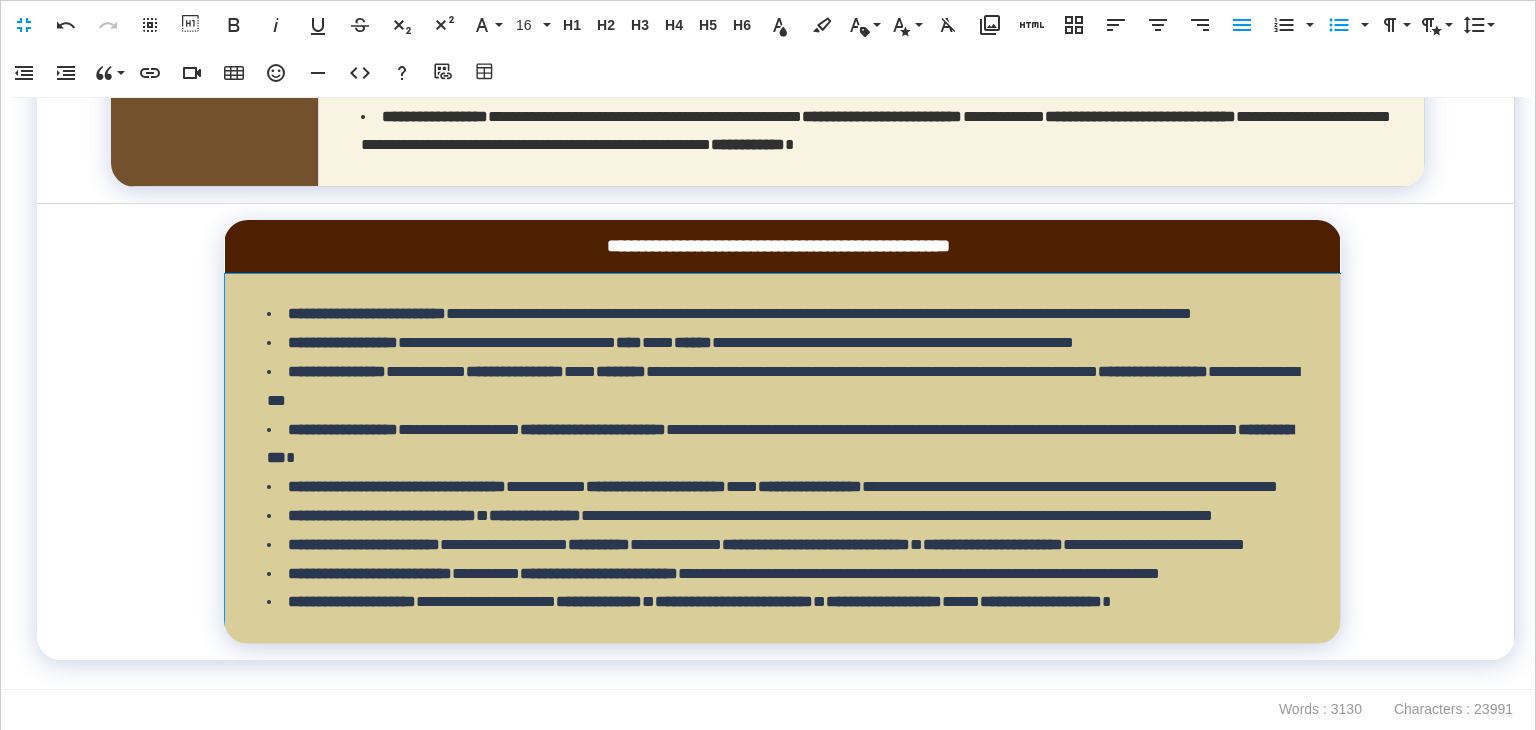 click on "**********" at bounding box center (787, 602) 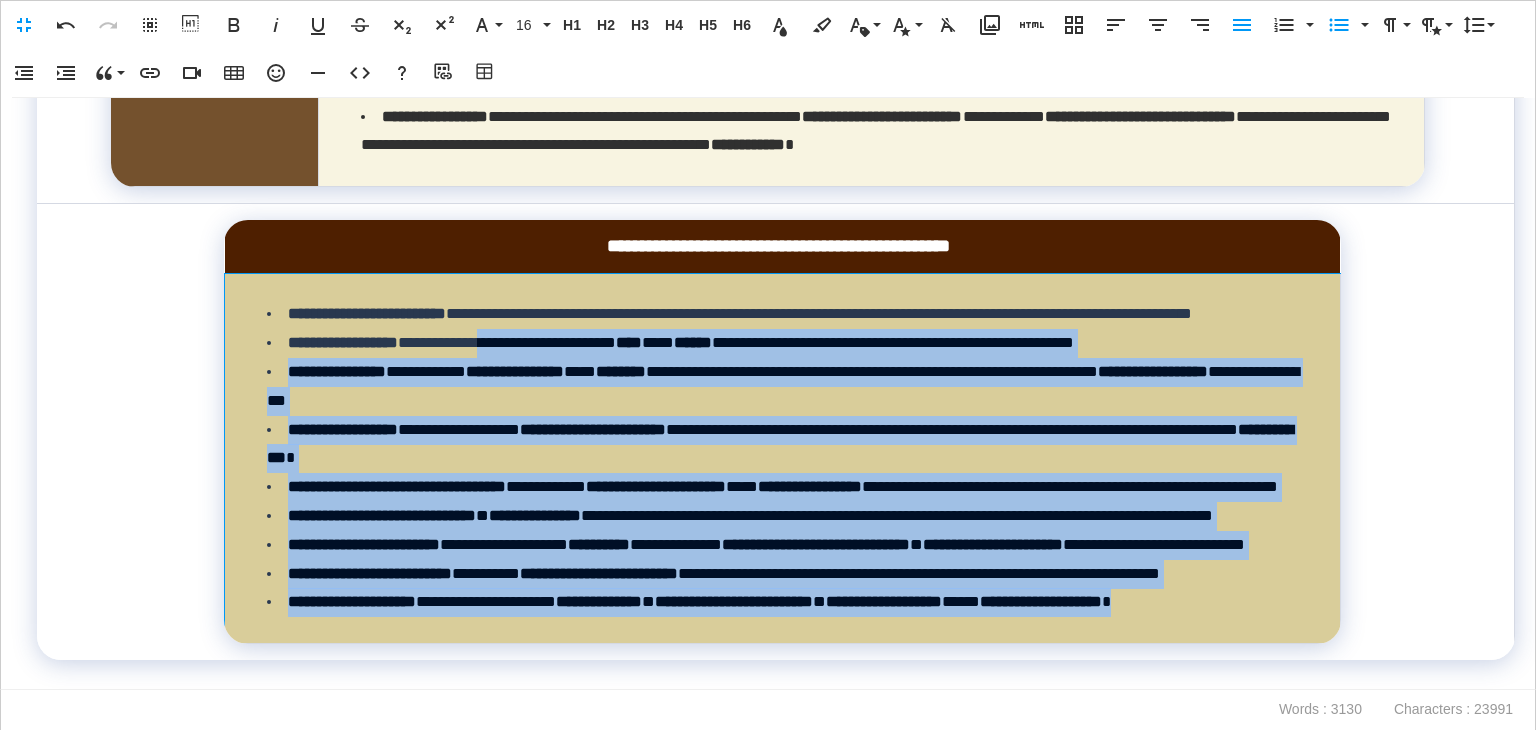 scroll, scrollTop: 11172, scrollLeft: 0, axis: vertical 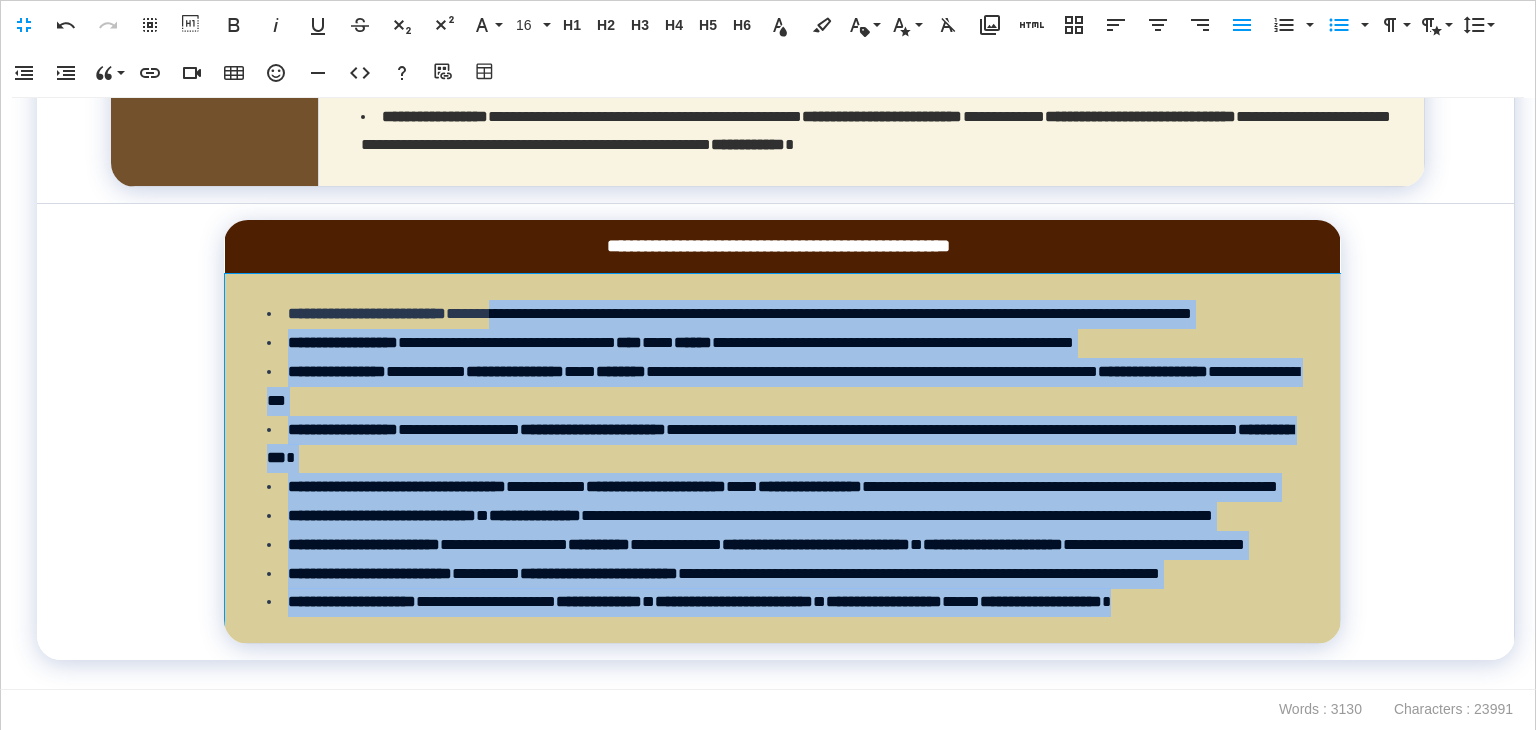 drag, startPoint x: 500, startPoint y: 593, endPoint x: 553, endPoint y: 448, distance: 154.38264 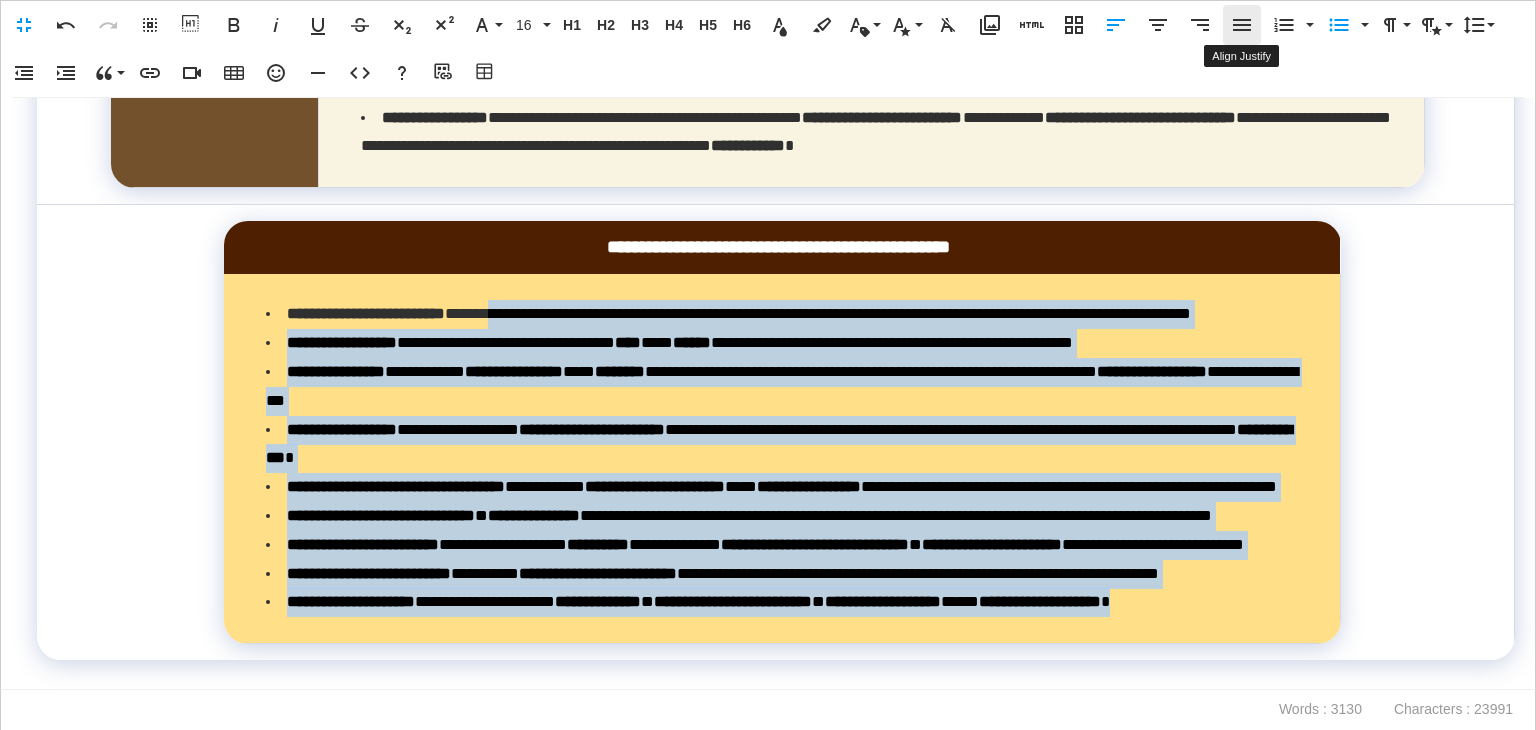 click 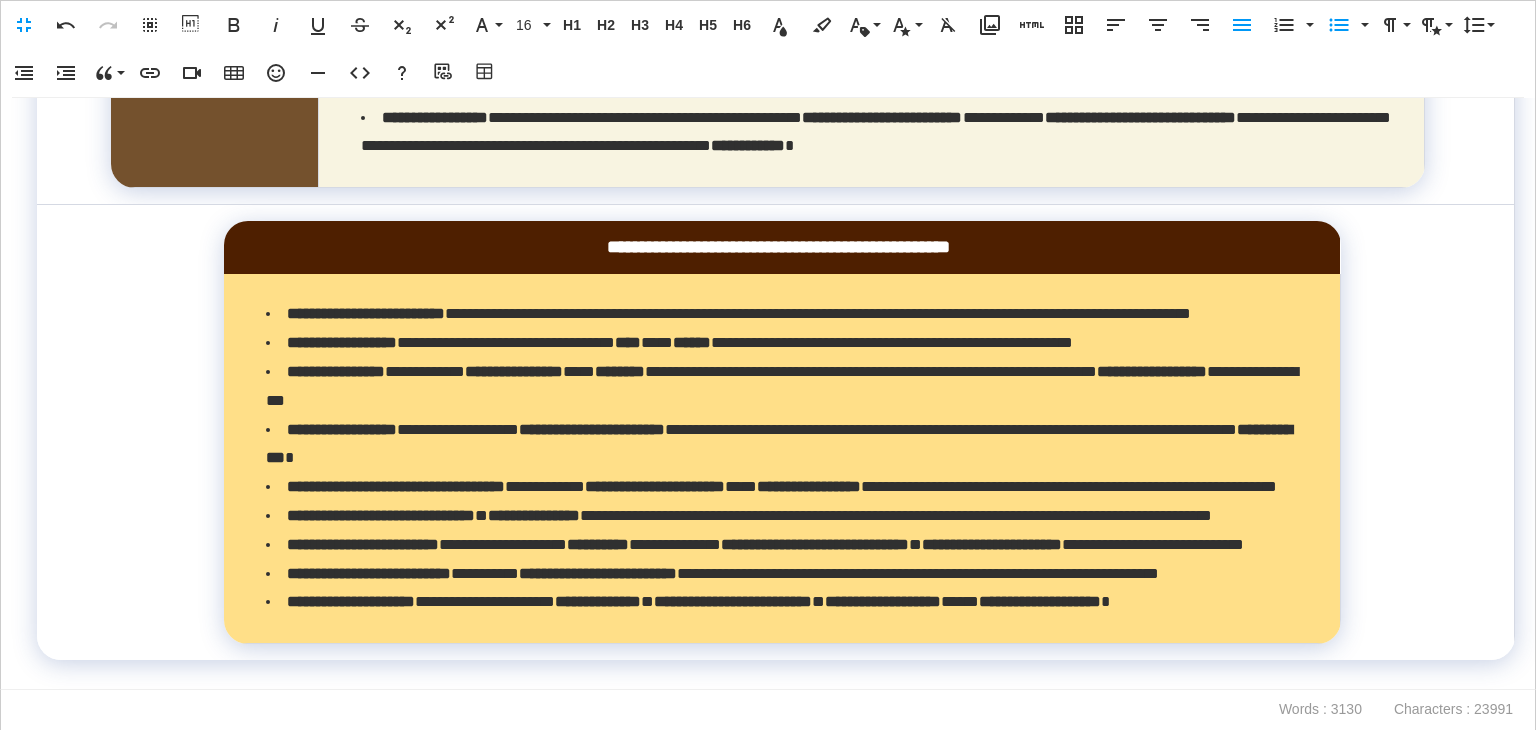 click on "**********" at bounding box center [776, 432] 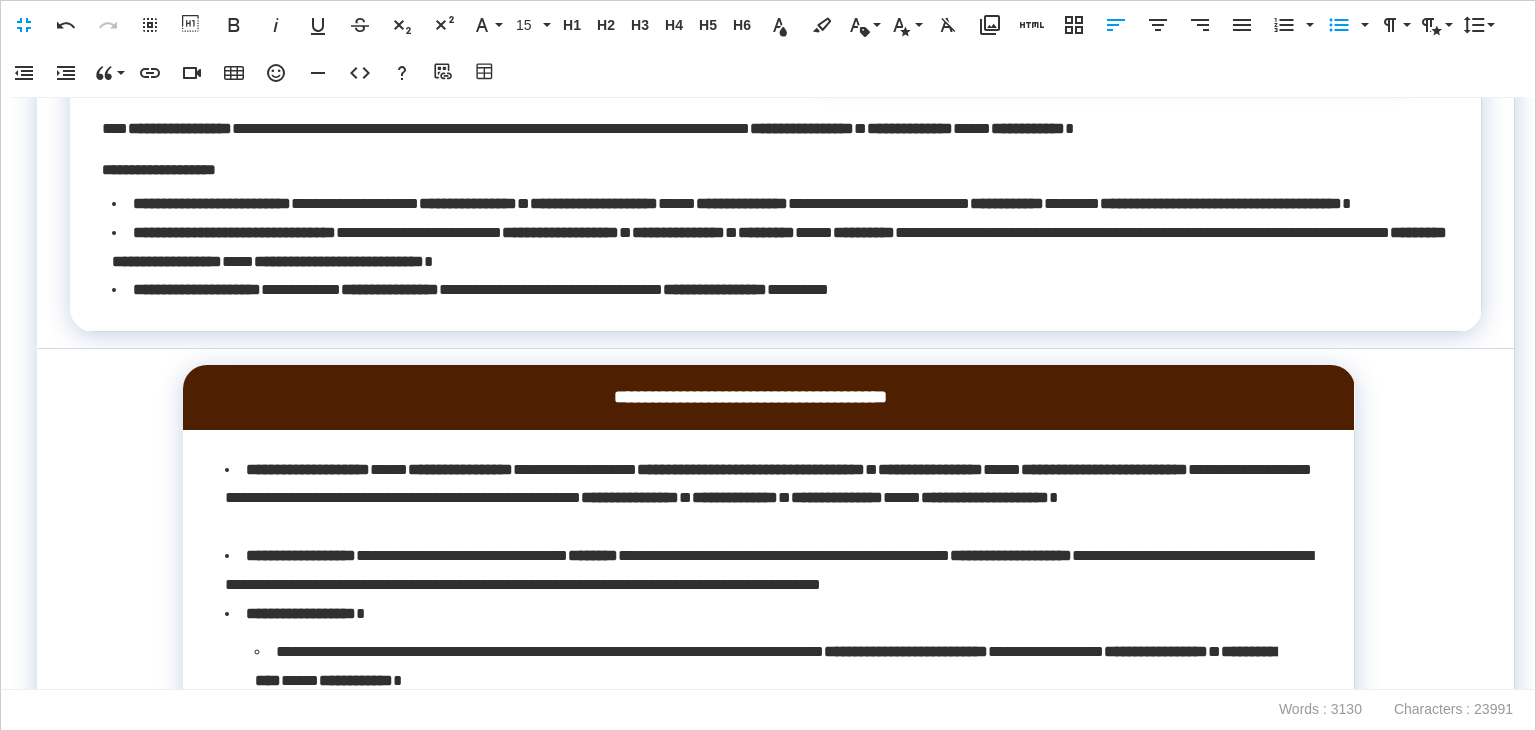 scroll, scrollTop: 8472, scrollLeft: 0, axis: vertical 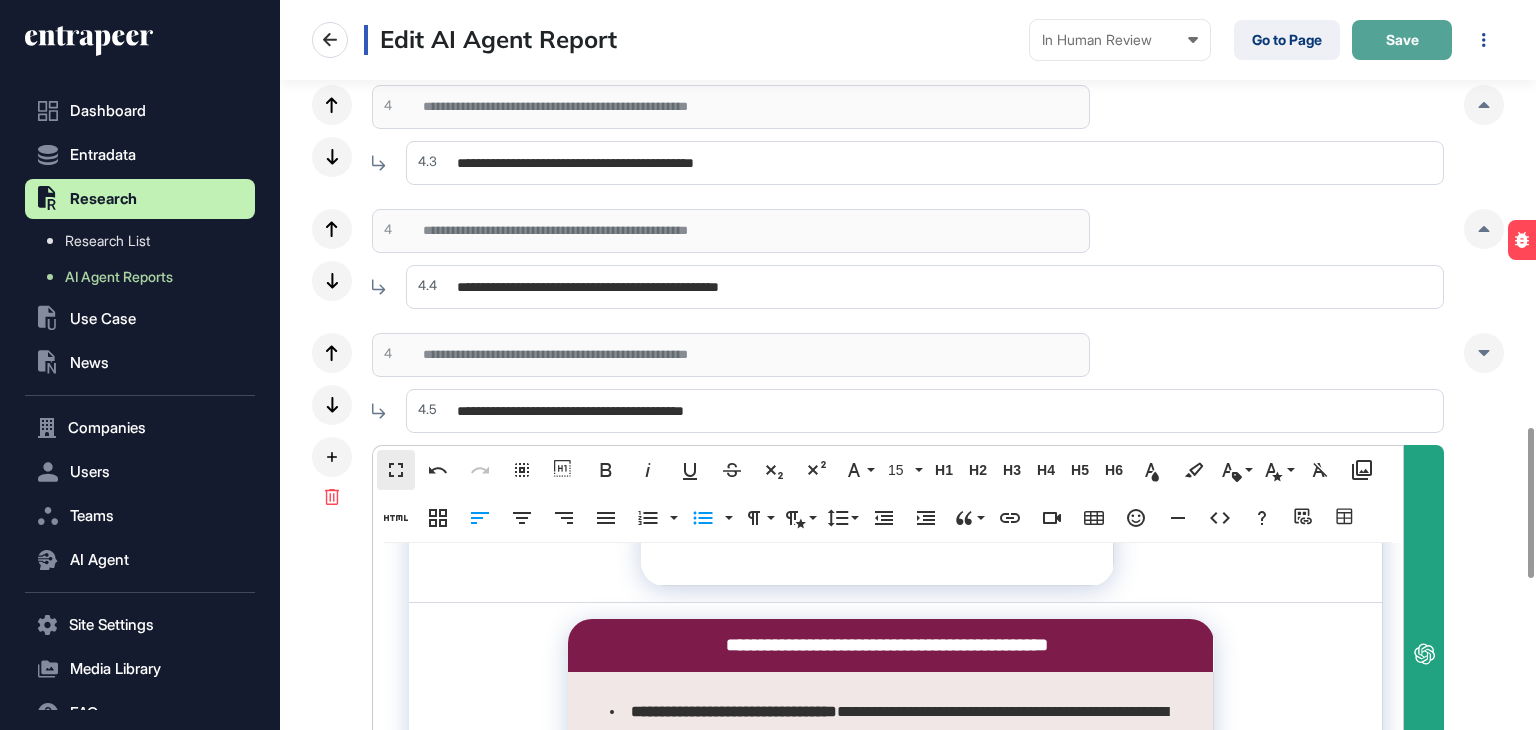 click on "Save" 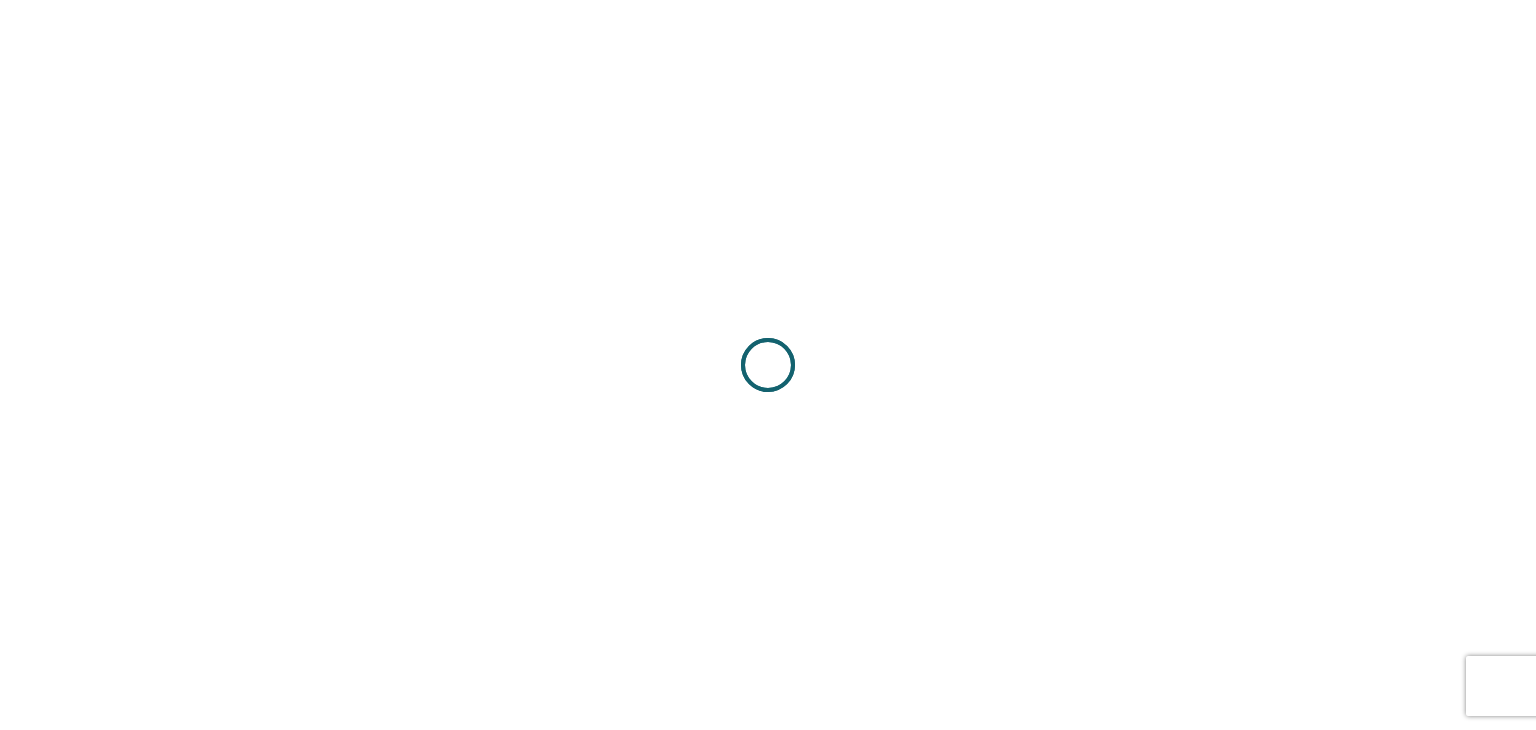scroll, scrollTop: 0, scrollLeft: 0, axis: both 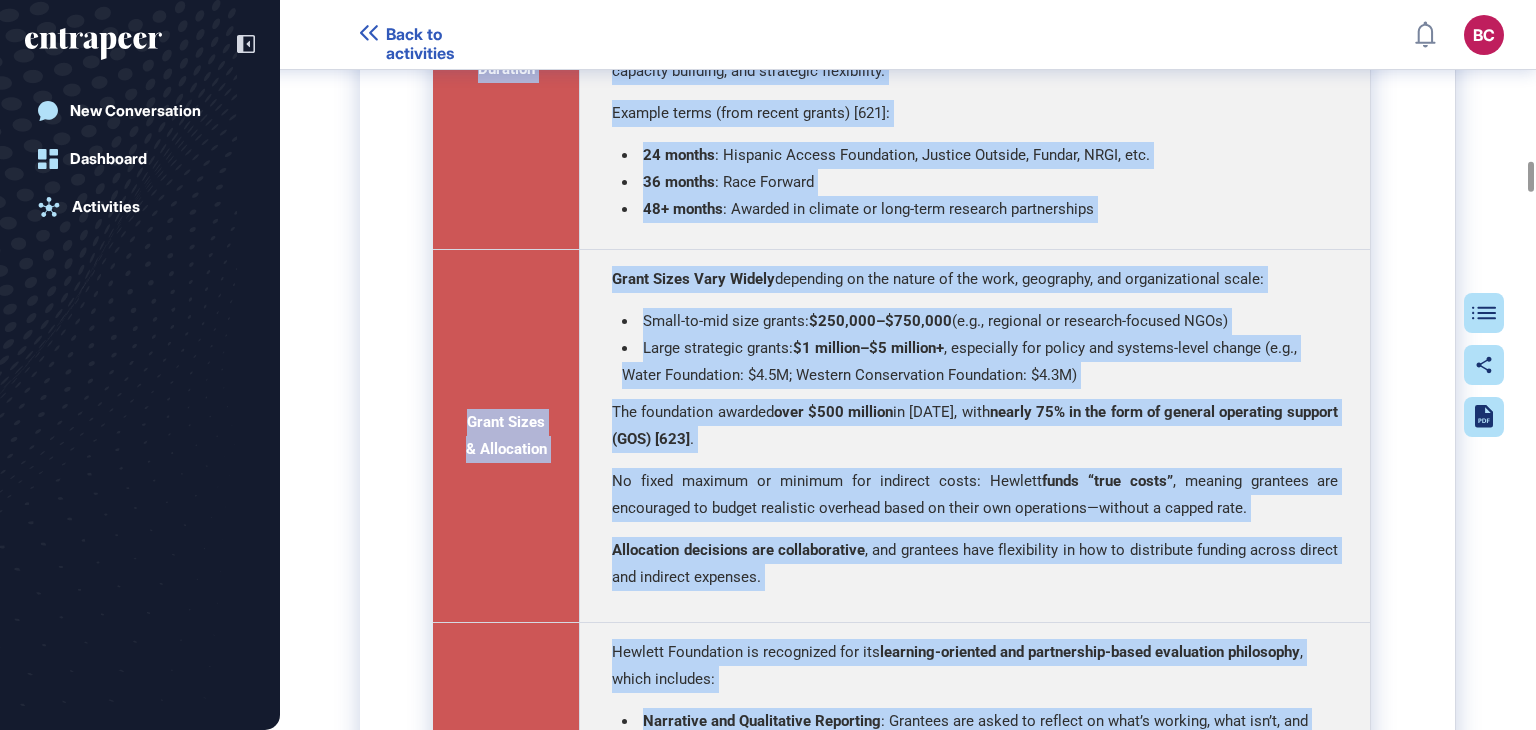 drag, startPoint x: 840, startPoint y: 364, endPoint x: 1182, endPoint y: 438, distance: 349.91428 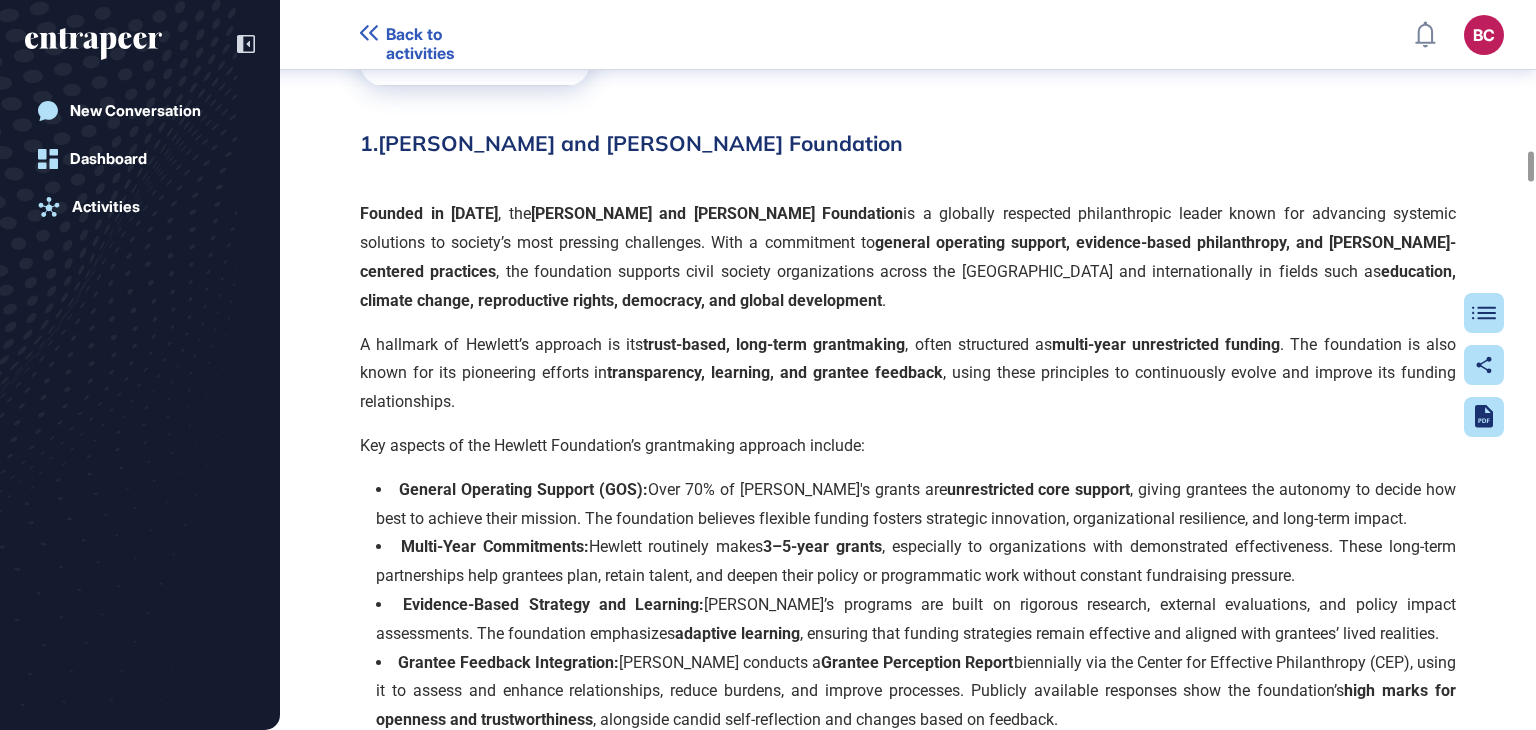 scroll, scrollTop: 38188, scrollLeft: 0, axis: vertical 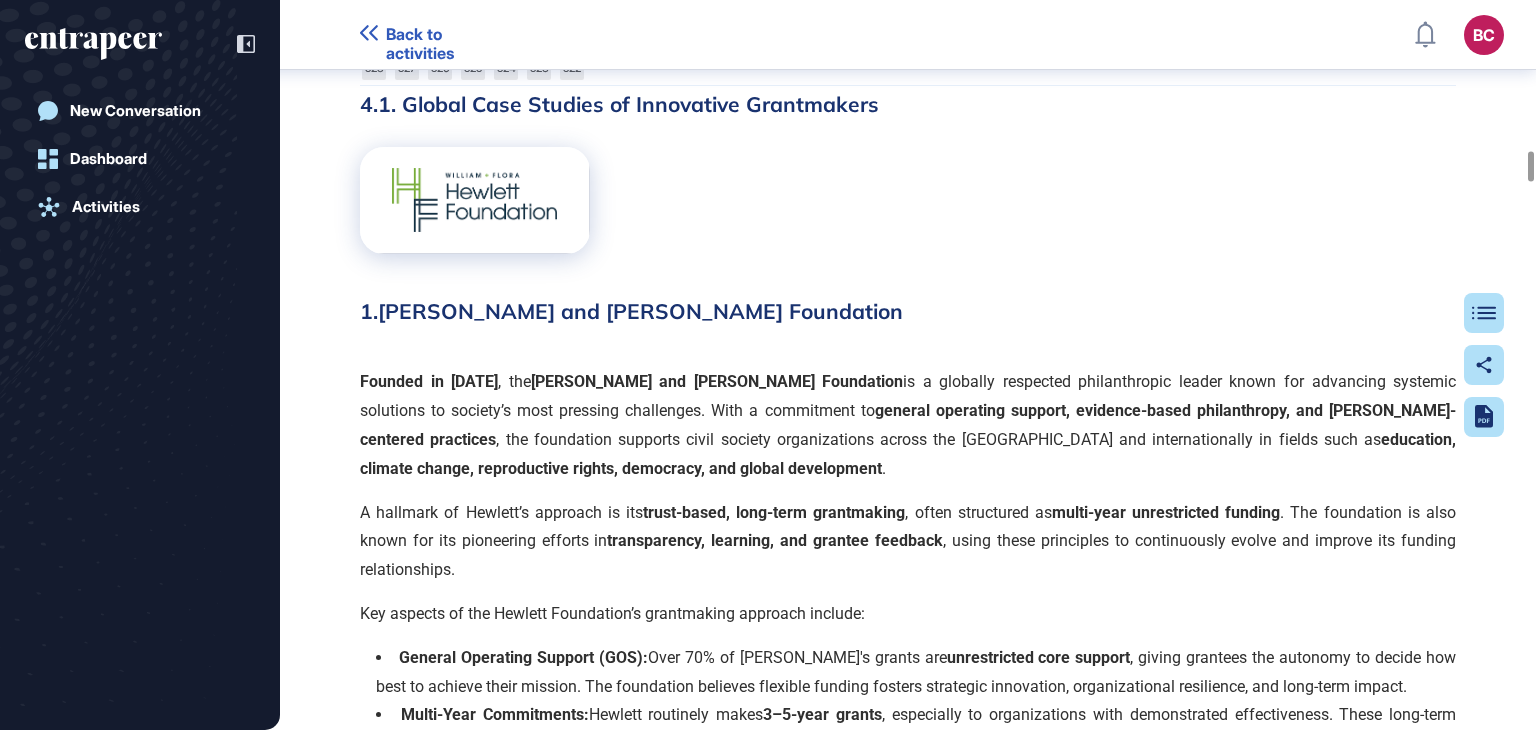 click on "Transparency and Field Building:  The foundation publishes all grant data, strategies, and evaluation findings on its website. It also funds organizations that strengthen philanthropic practice, including those focused on feedback loops, open data, and funder accountability." at bounding box center (916, 932) 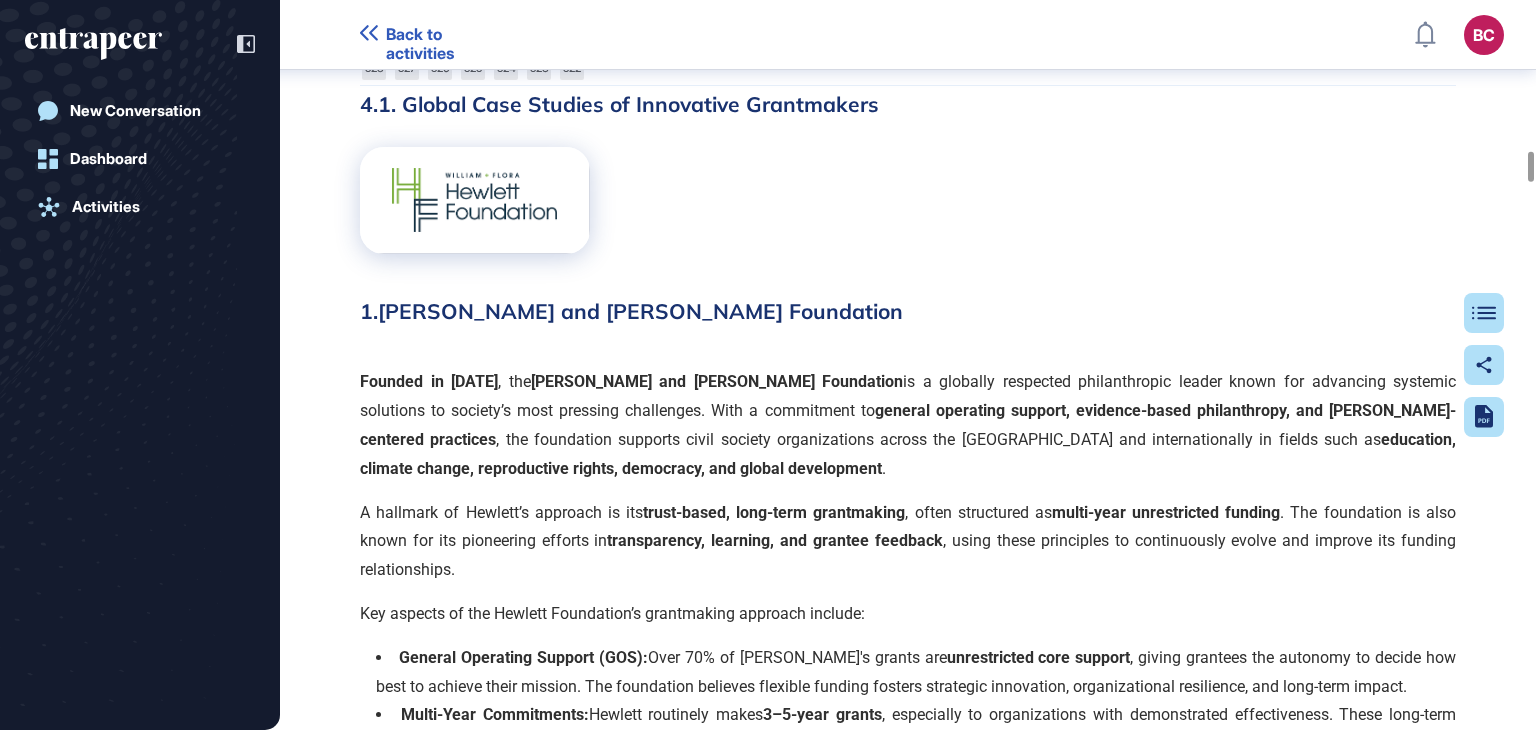 scroll, scrollTop: 38288, scrollLeft: 0, axis: vertical 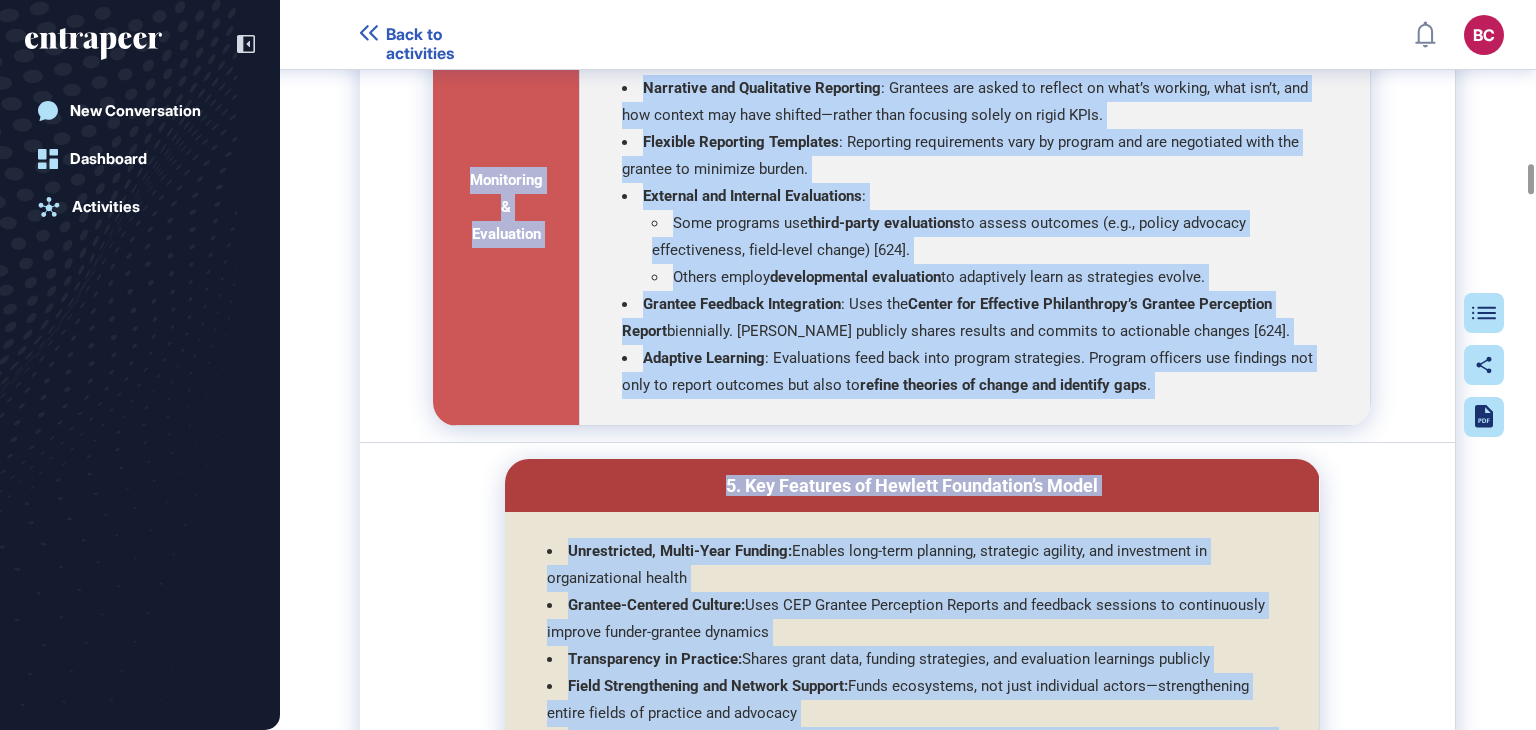 drag, startPoint x: 592, startPoint y: 355, endPoint x: 921, endPoint y: 268, distance: 340.3087 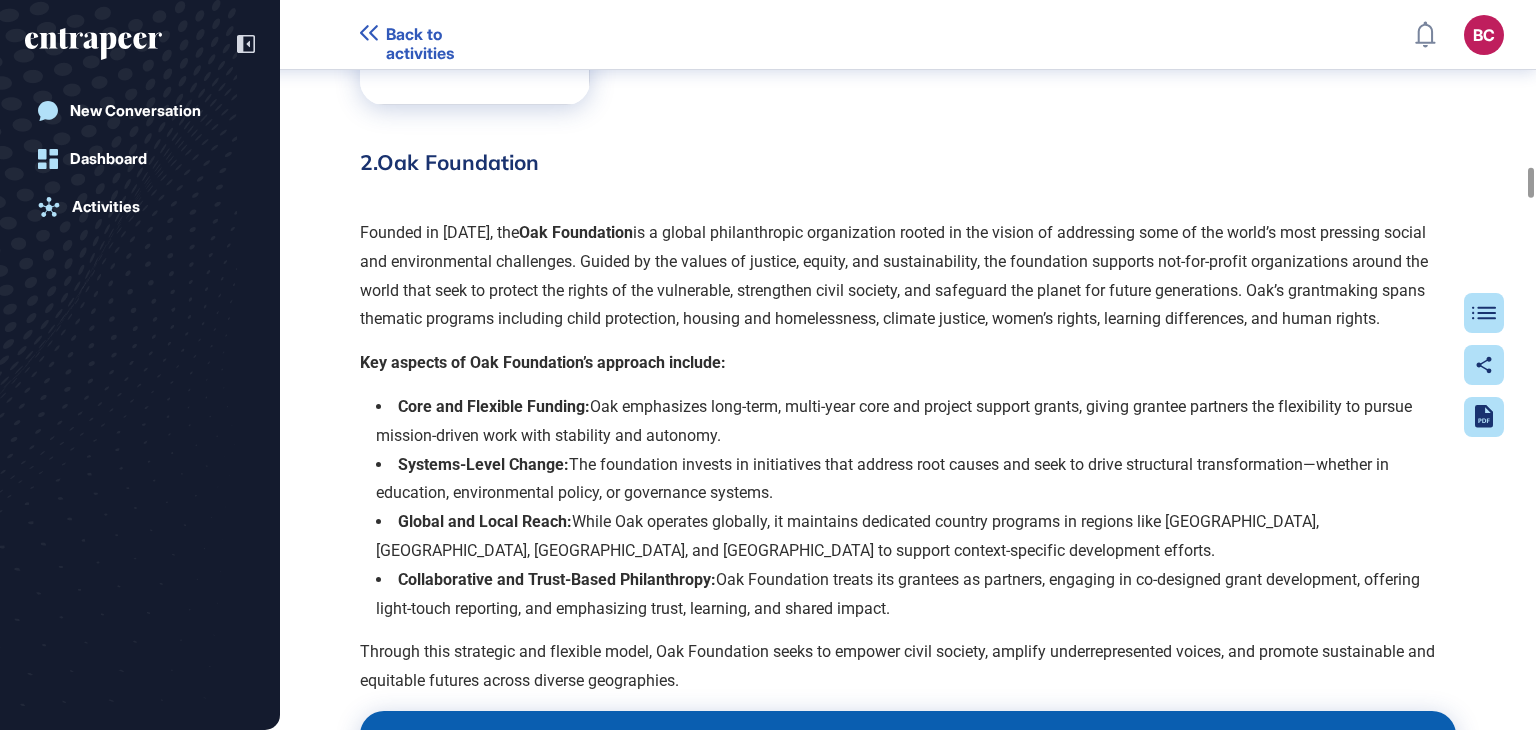 scroll, scrollTop: 42421, scrollLeft: 0, axis: vertical 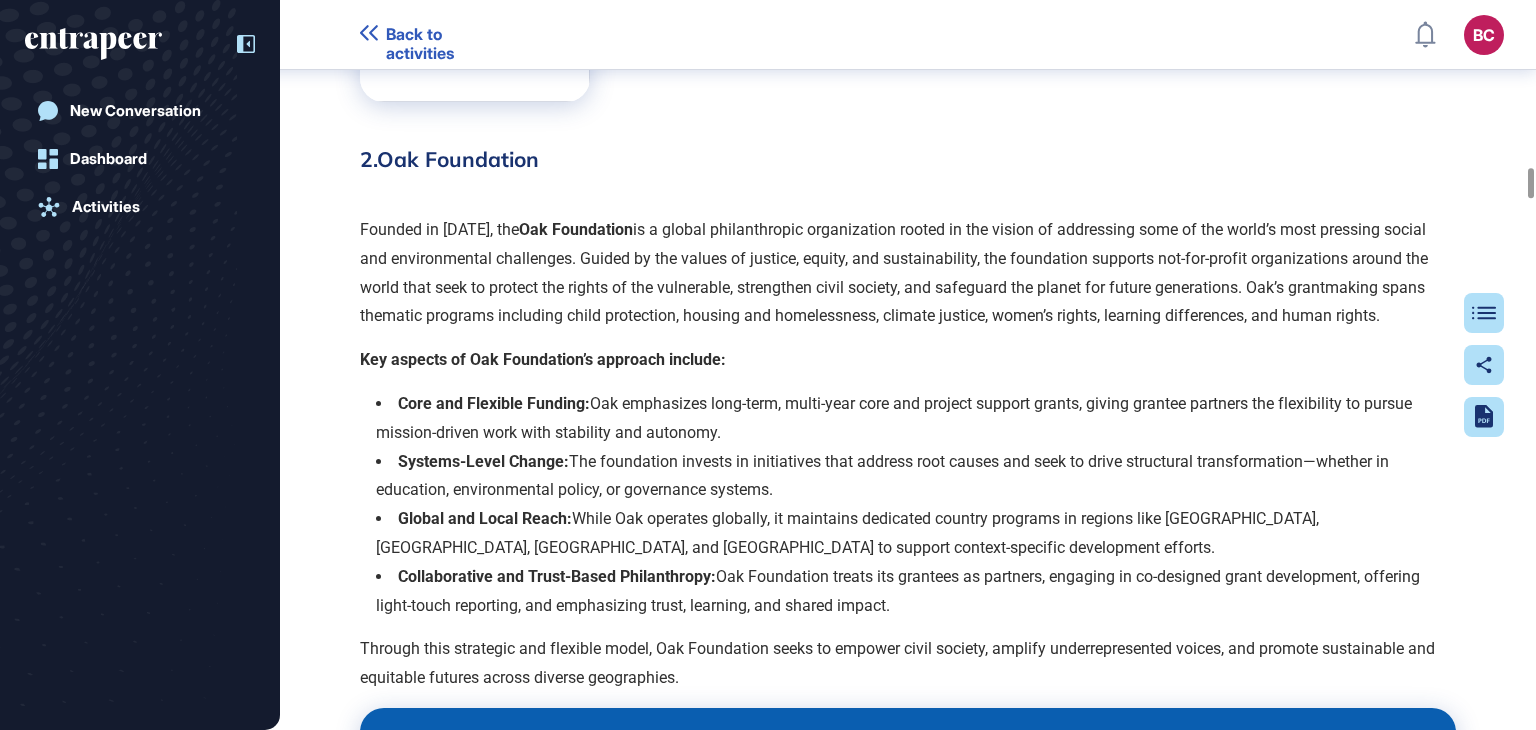 click 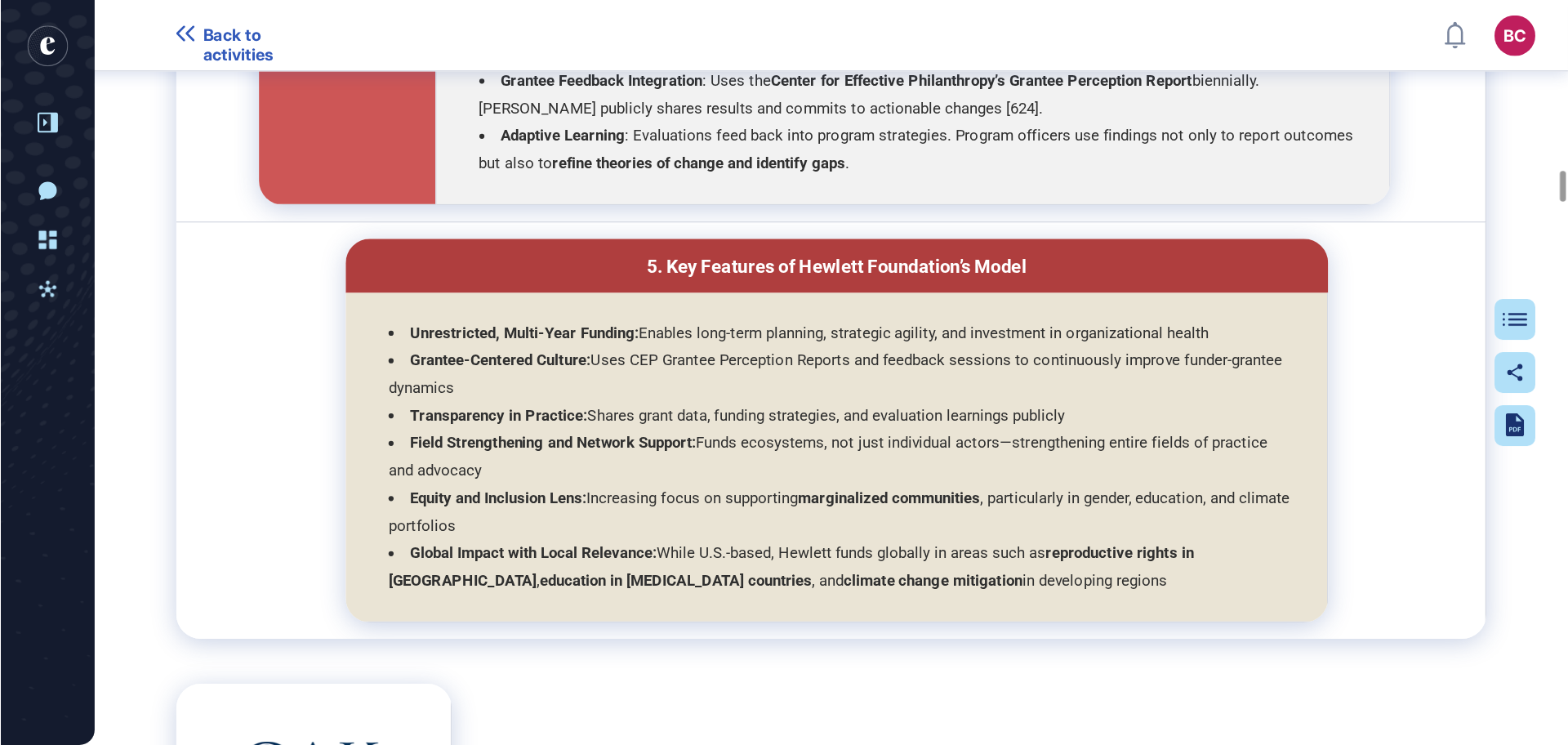 scroll, scrollTop: 31794, scrollLeft: 0, axis: vertical 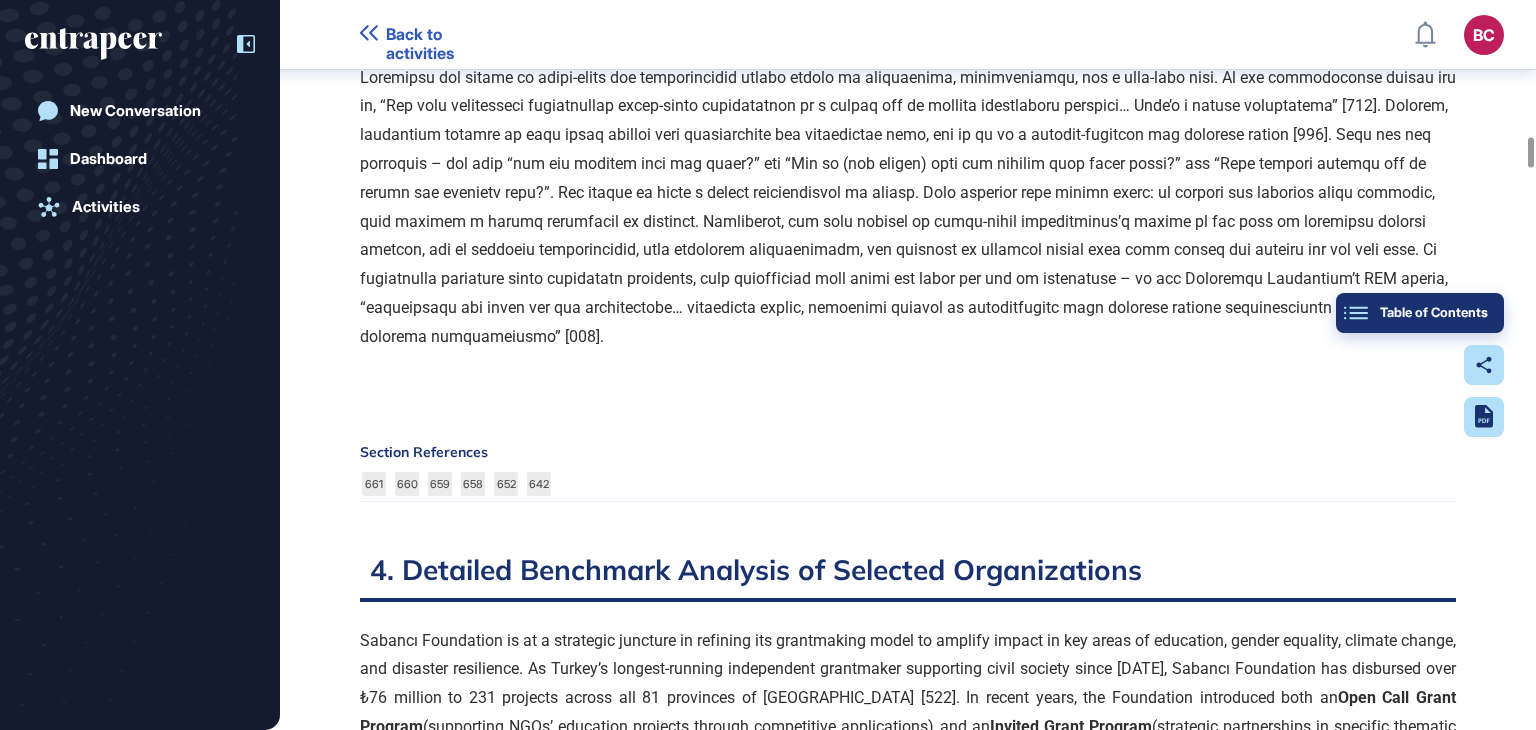click on "Table of Contents" 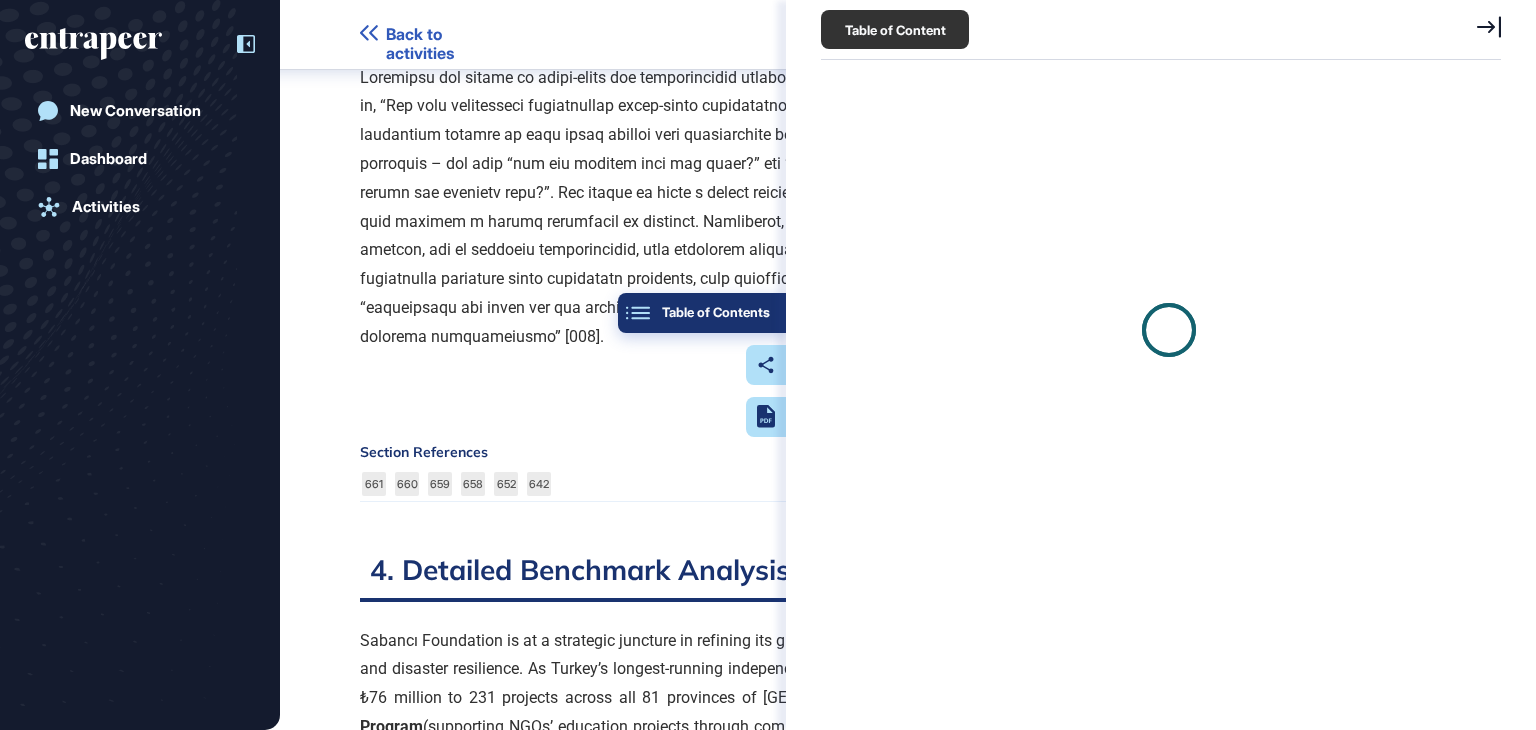 scroll, scrollTop: 629, scrollLeft: 684, axis: both 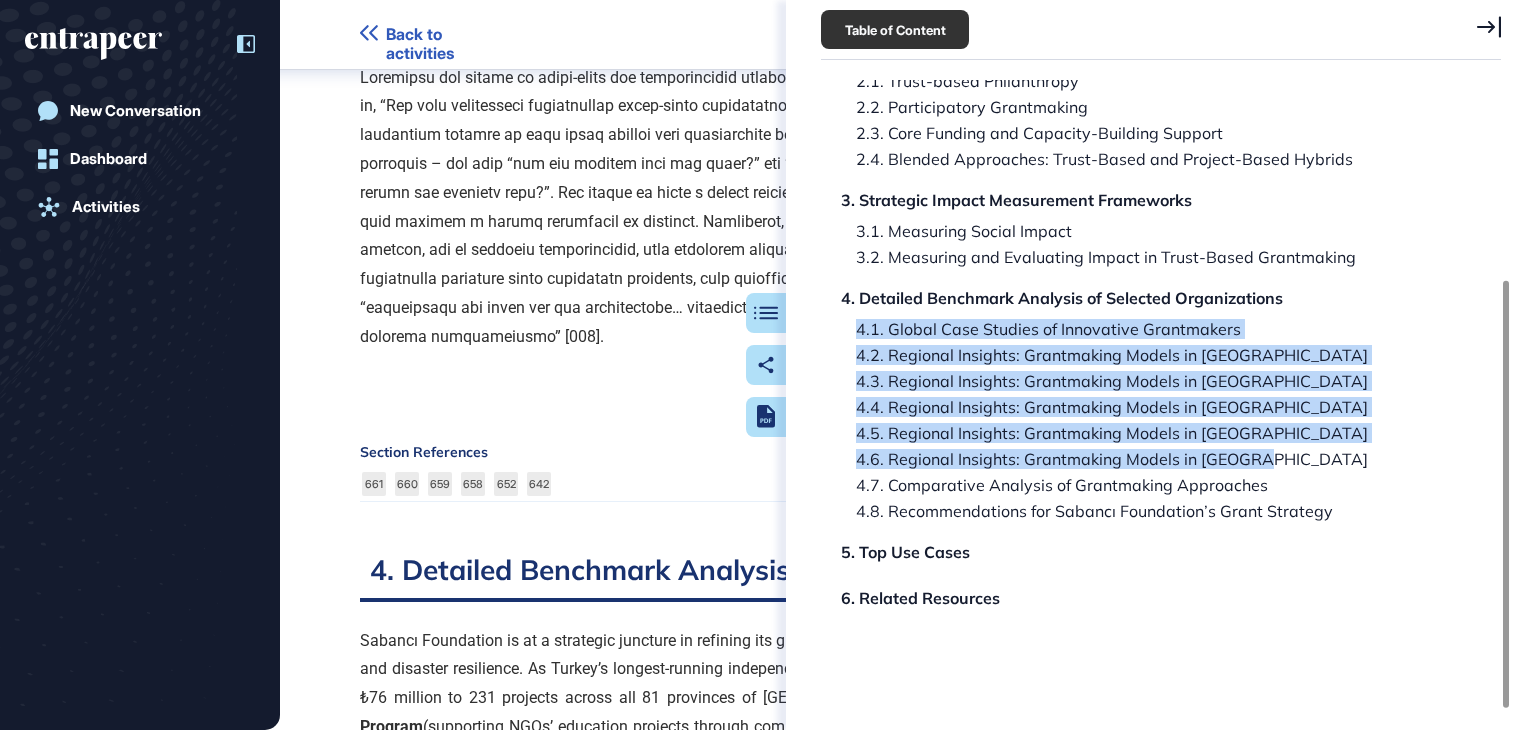 drag, startPoint x: 827, startPoint y: 328, endPoint x: 1255, endPoint y: 453, distance: 445.88004 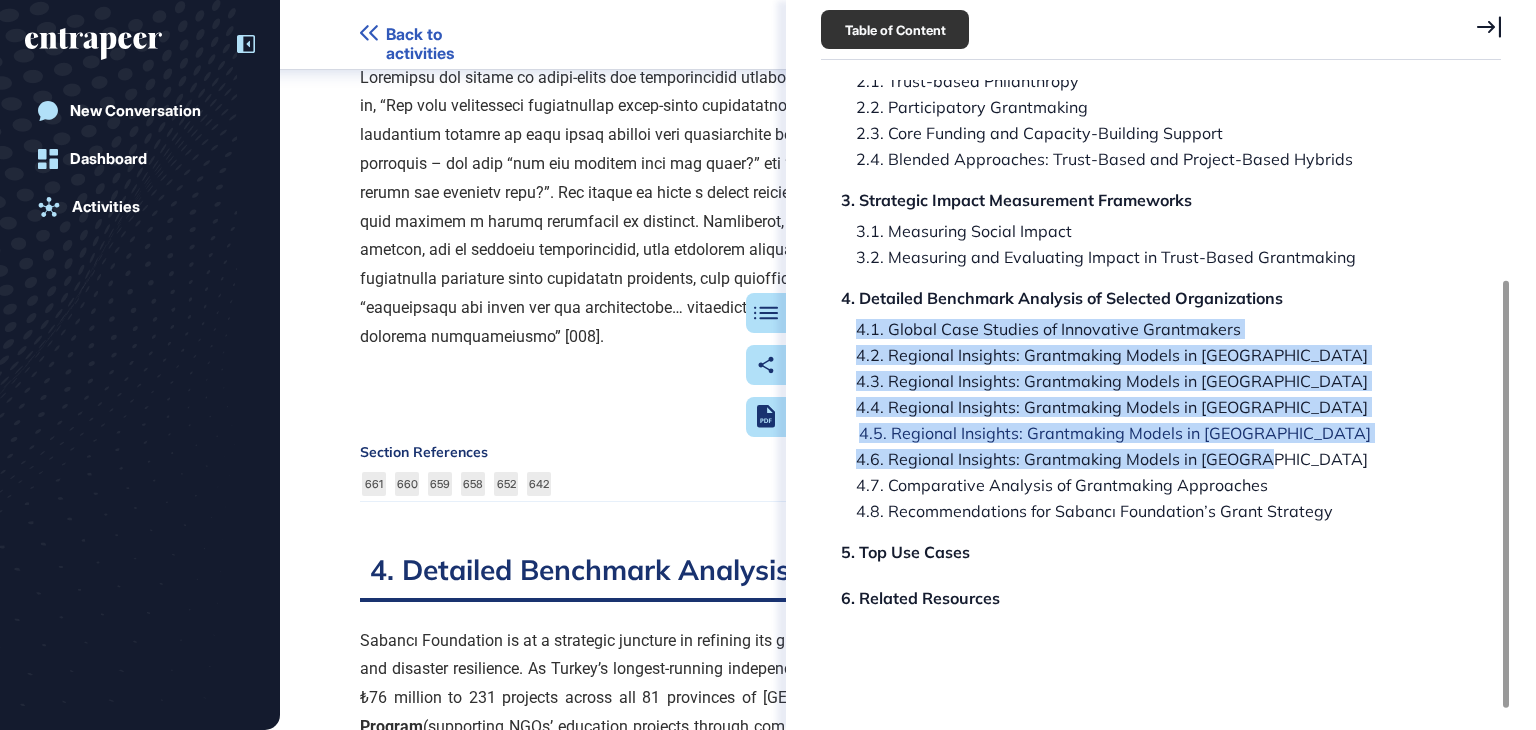 copy on "4.1. Global Case Studies of Innovative Grantmakers 4.2. Regional Insights: Grantmaking Models in Africa 4.3. Regional Insights: Grantmaking Models in Europe 4.4. Regional Insights: Grantmaking Models in Middle East 4.5. Regional Insights: Grantmaking Models in Asia 4.6. Regional Insights: Grantmaking Models in Türkiye" 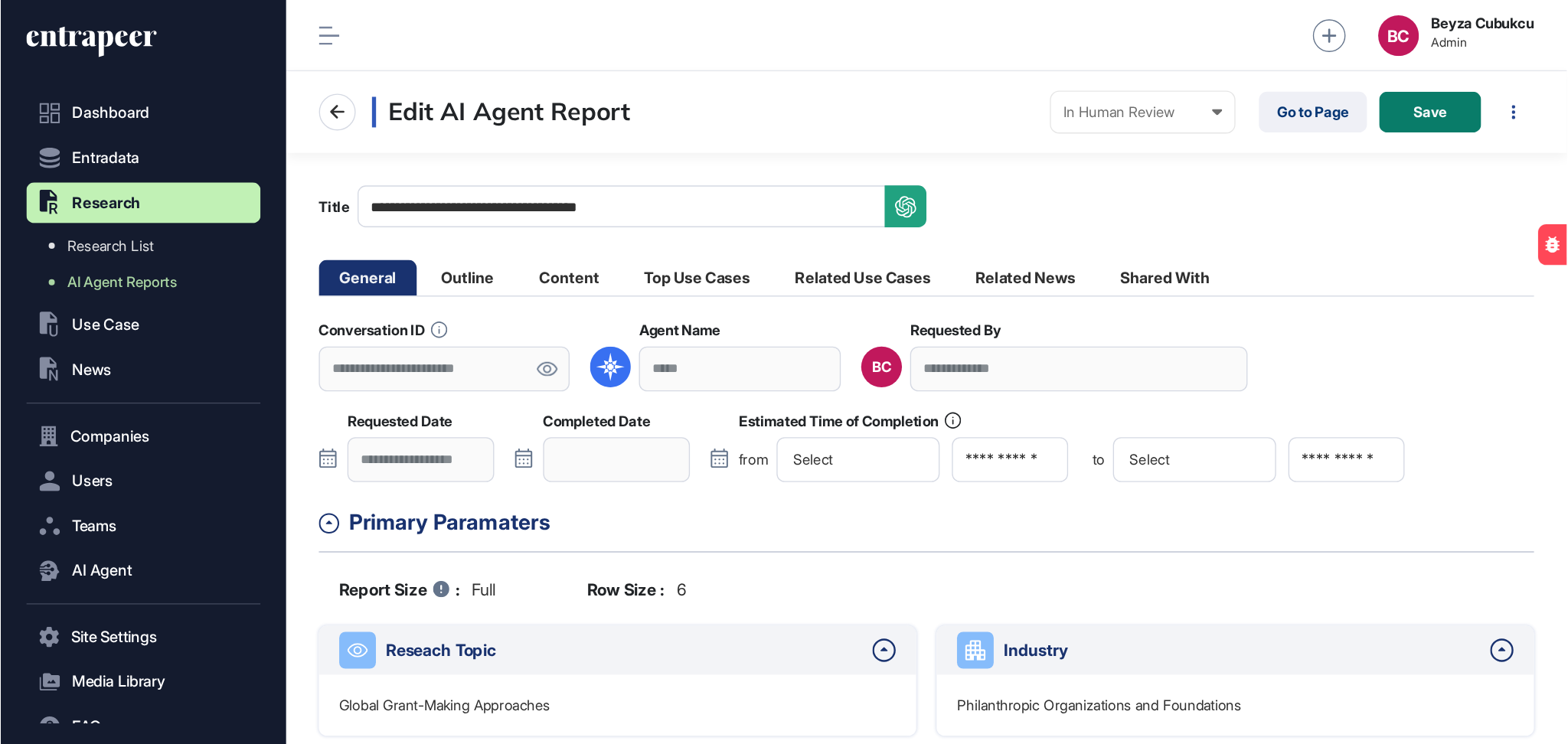 scroll, scrollTop: 0, scrollLeft: 0, axis: both 